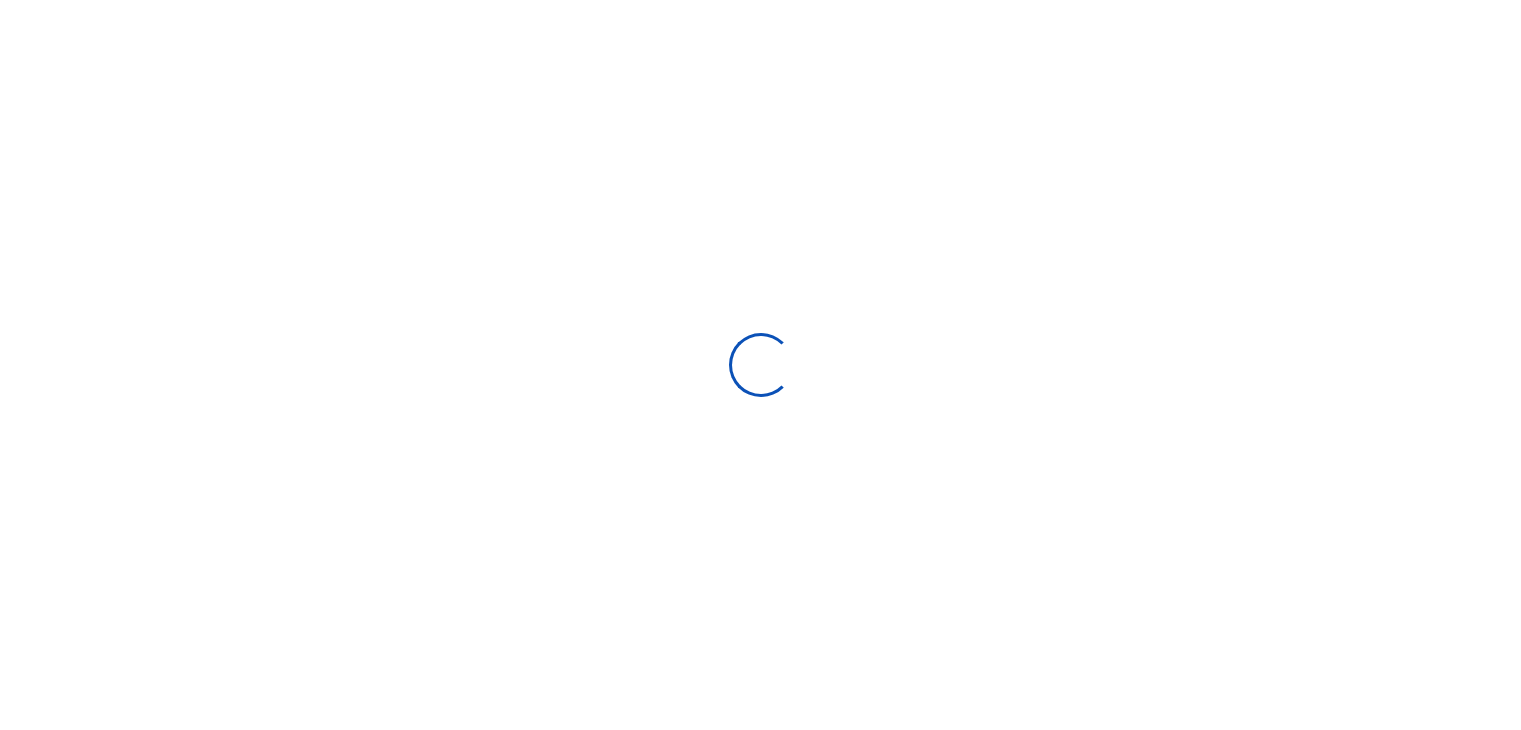 scroll, scrollTop: 0, scrollLeft: 0, axis: both 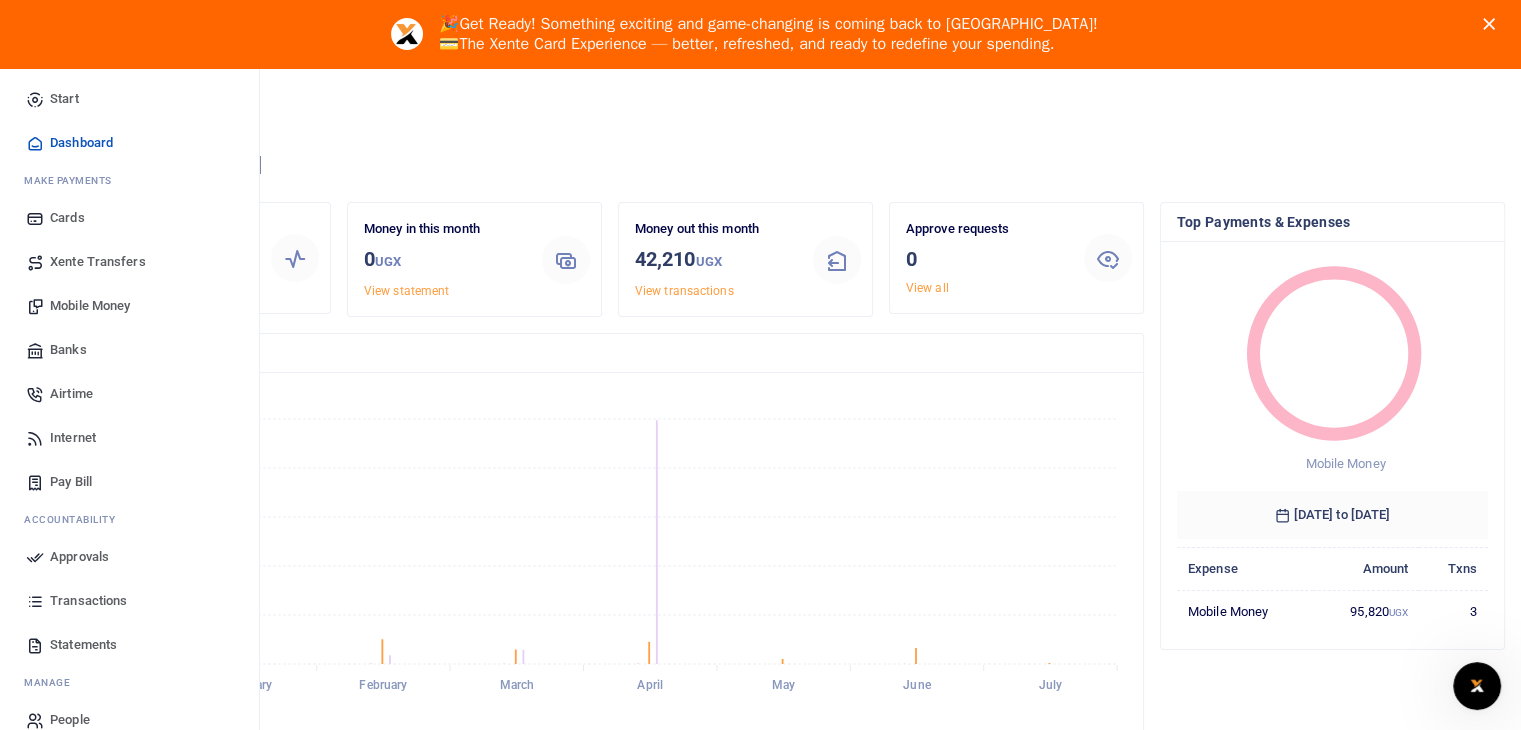 click on "Airtime" at bounding box center [71, 394] 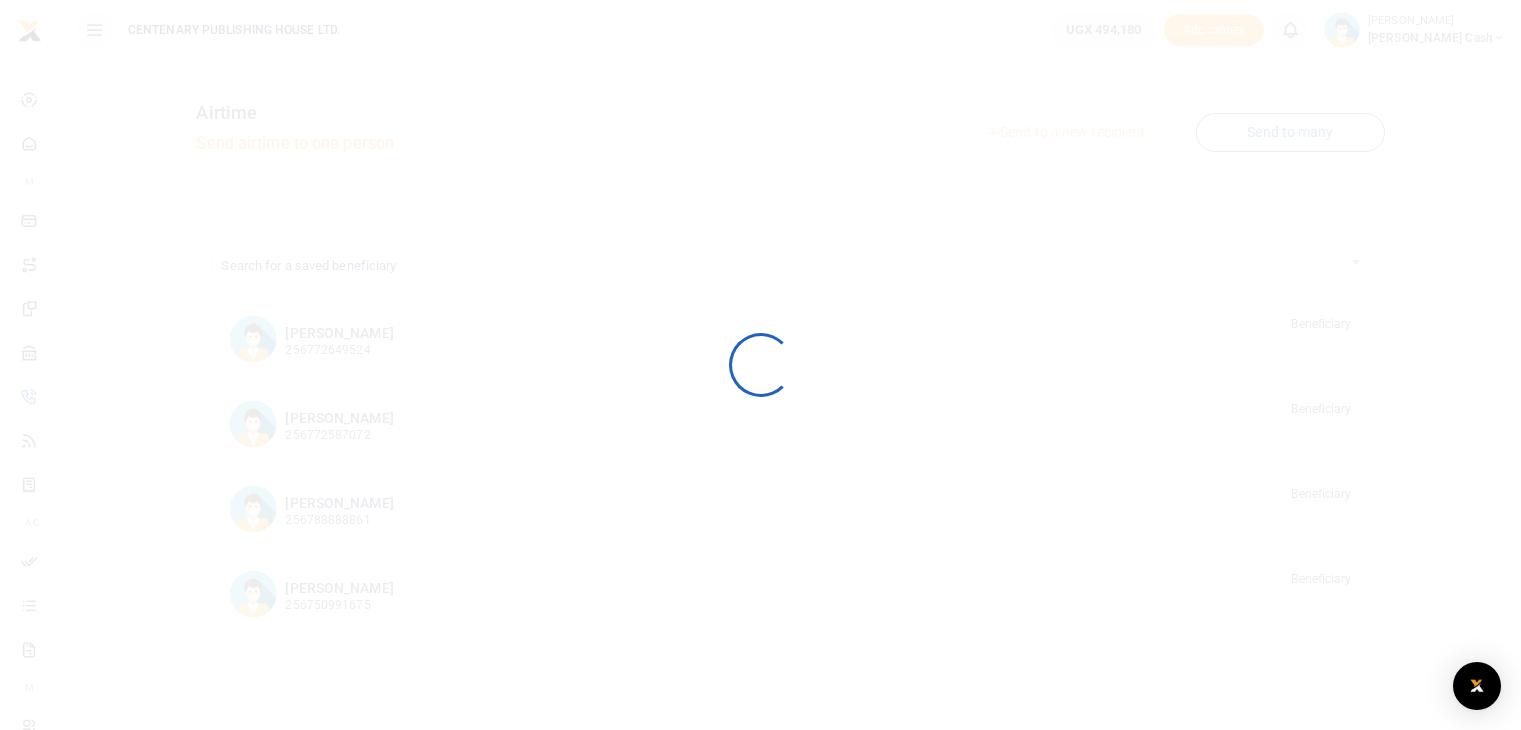 scroll, scrollTop: 0, scrollLeft: 0, axis: both 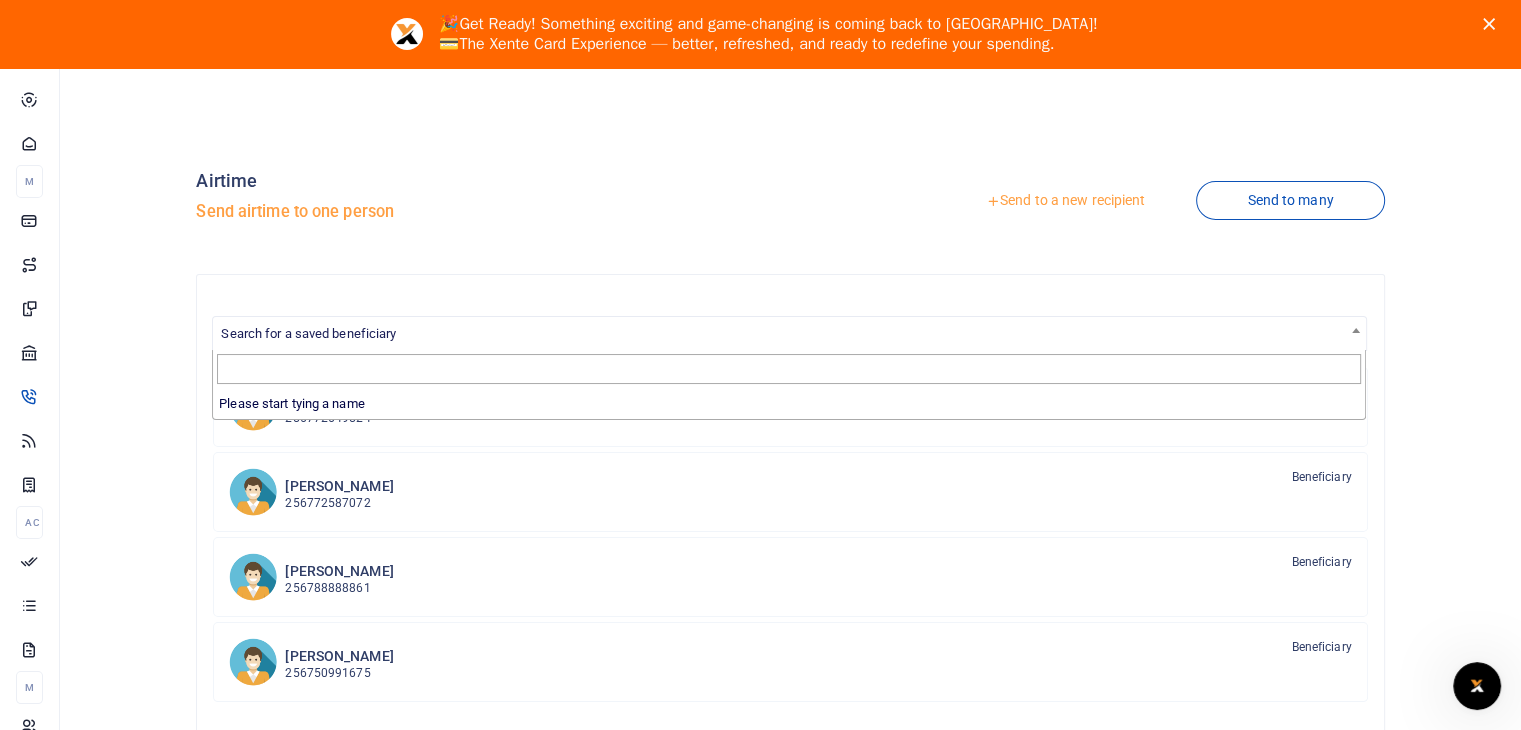 click on "Search for a saved beneficiary" at bounding box center [789, 332] 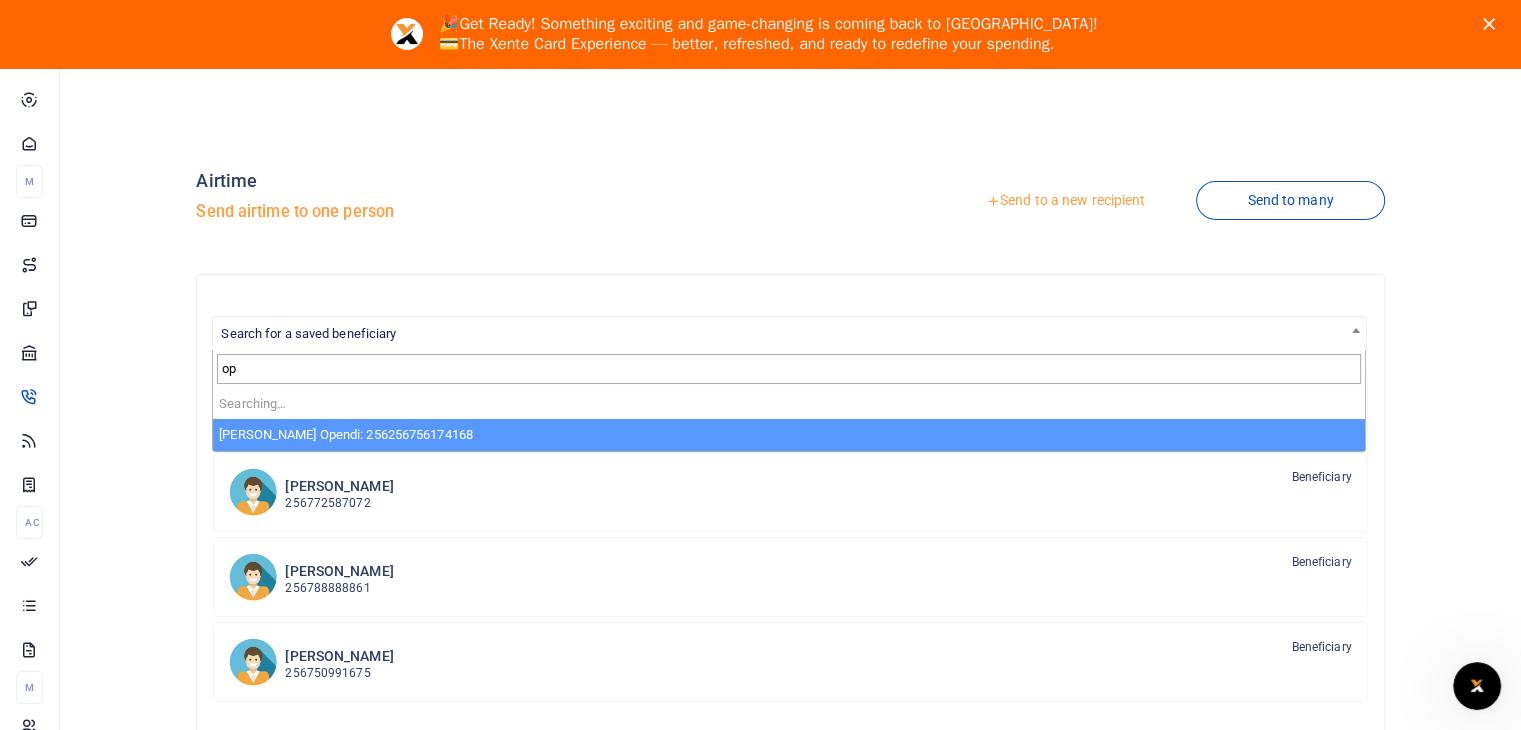 type on "o" 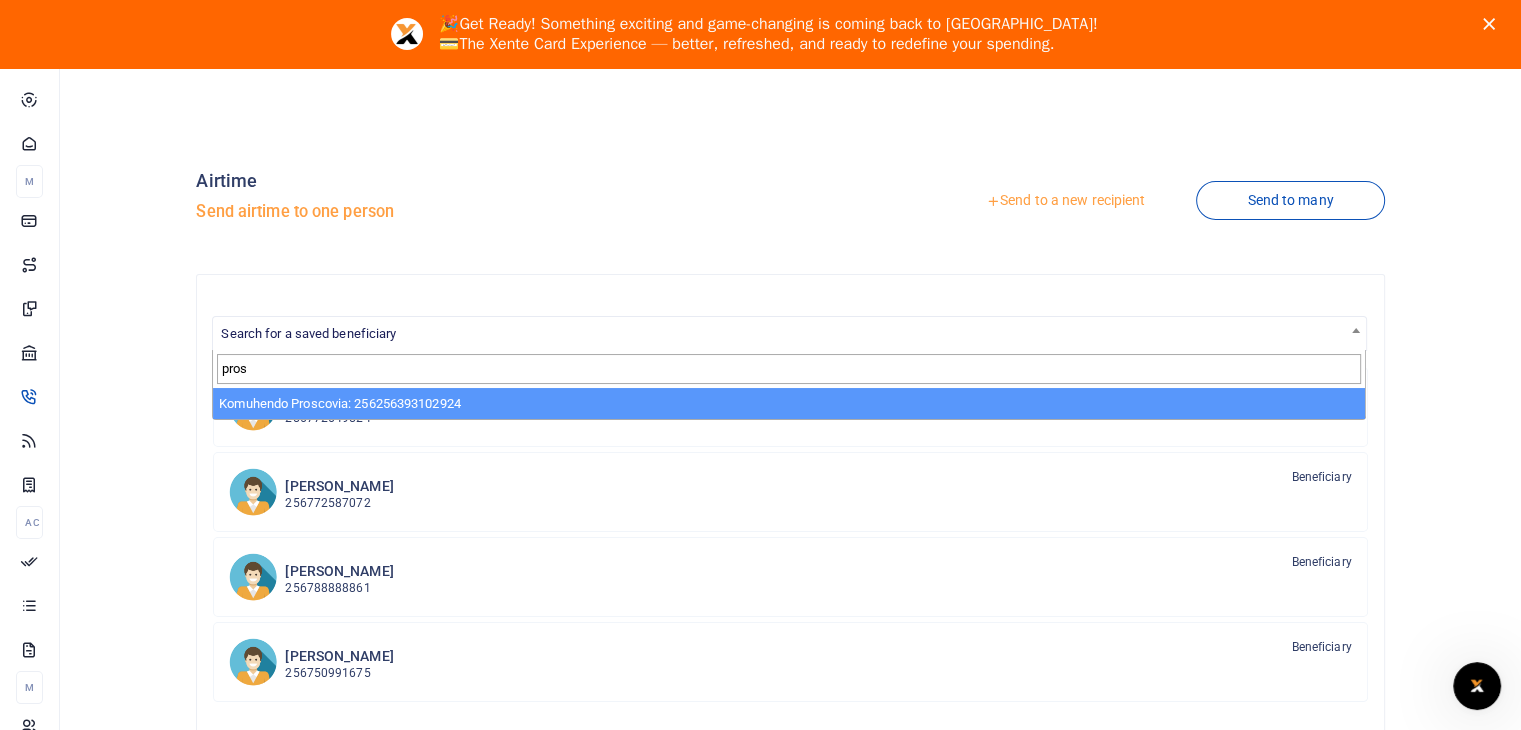 type on "pros" 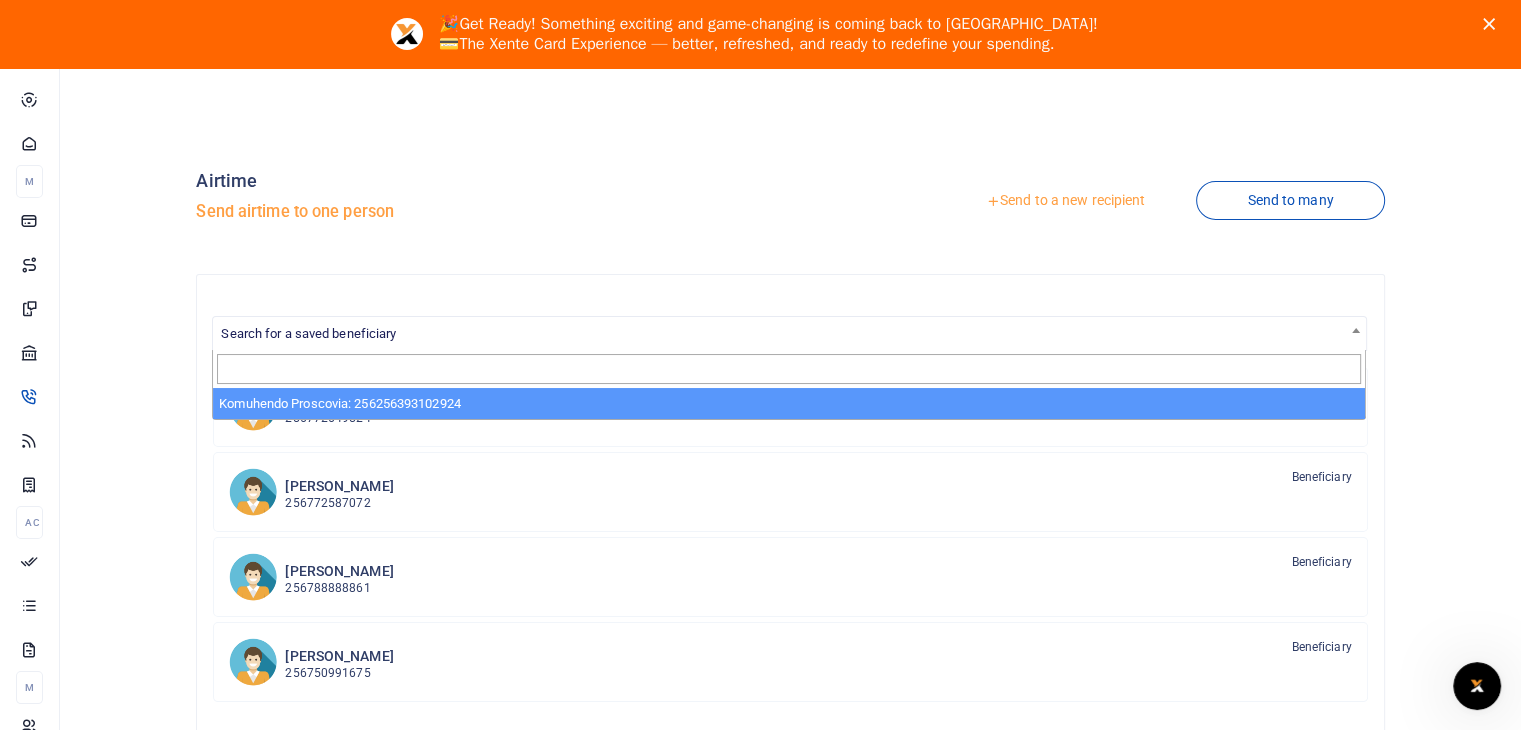 select on "3480" 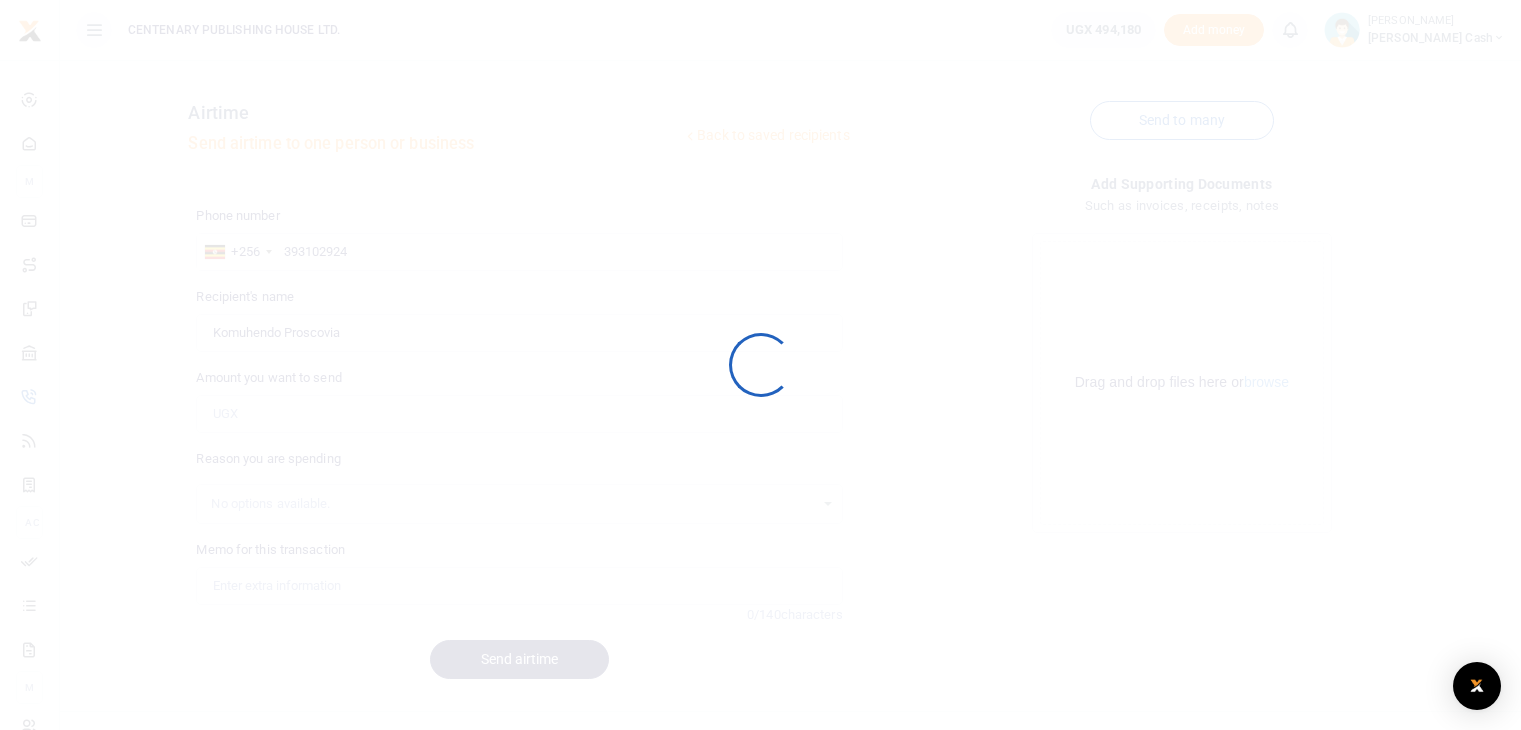 scroll, scrollTop: 0, scrollLeft: 0, axis: both 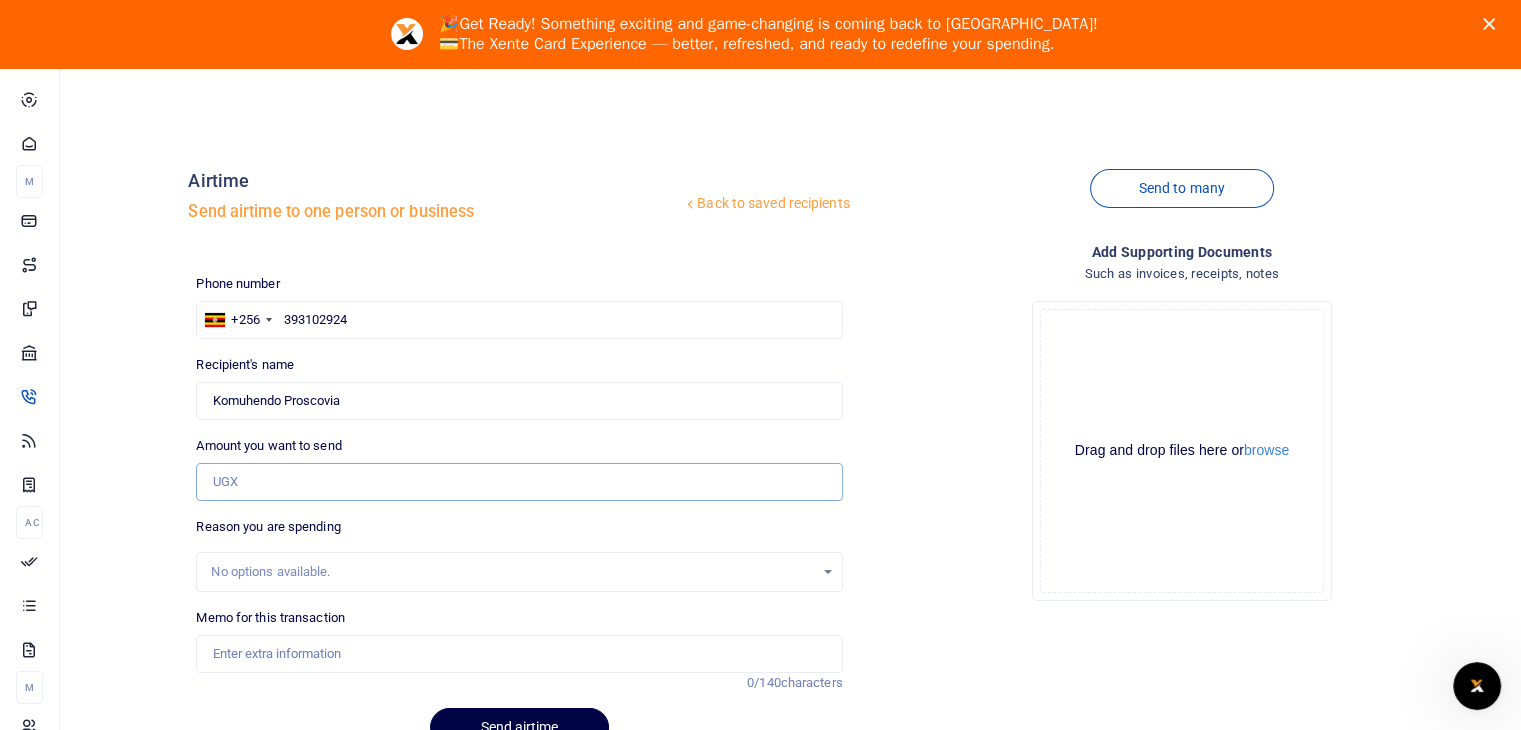 click on "Amount you want to send" at bounding box center [519, 482] 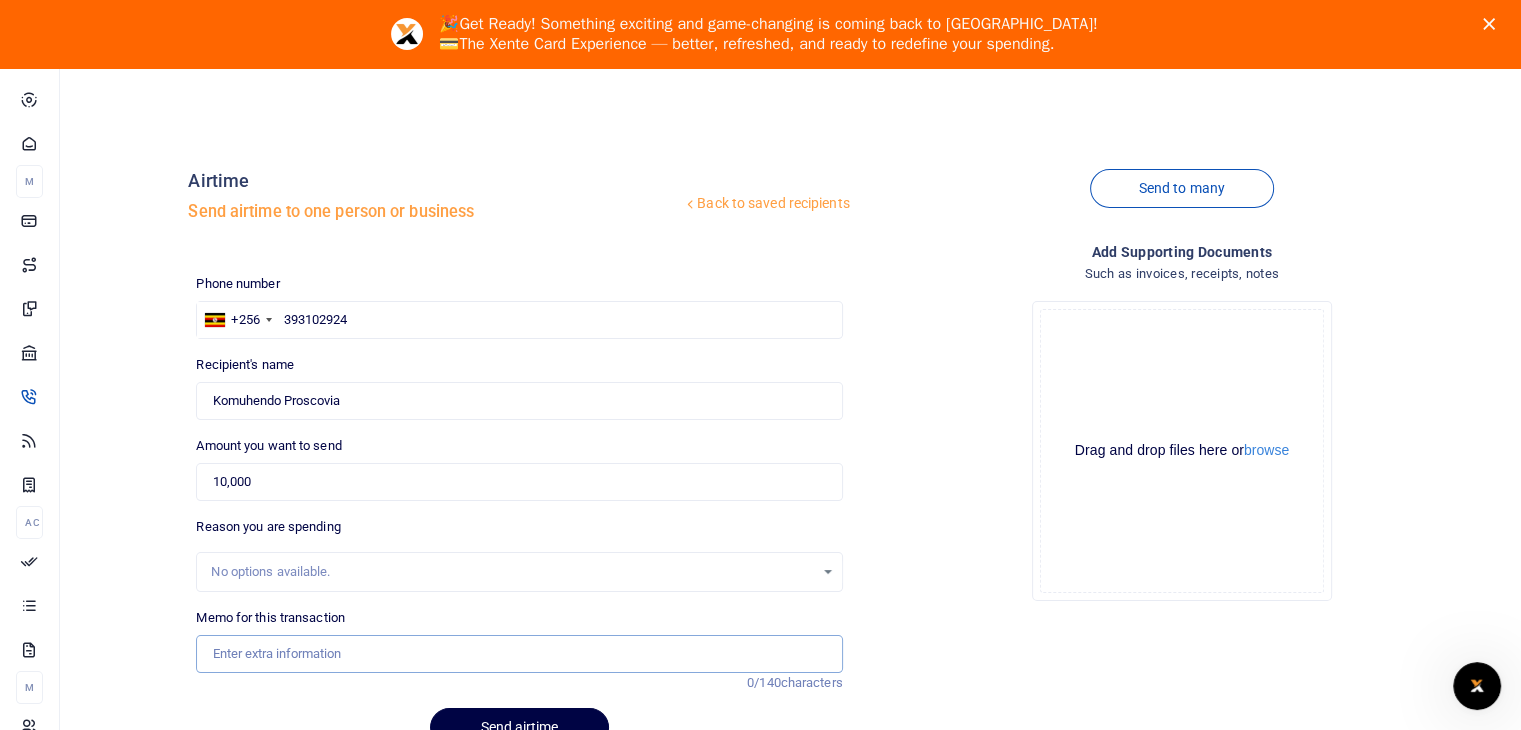 click on "Memo for this transaction" at bounding box center [519, 654] 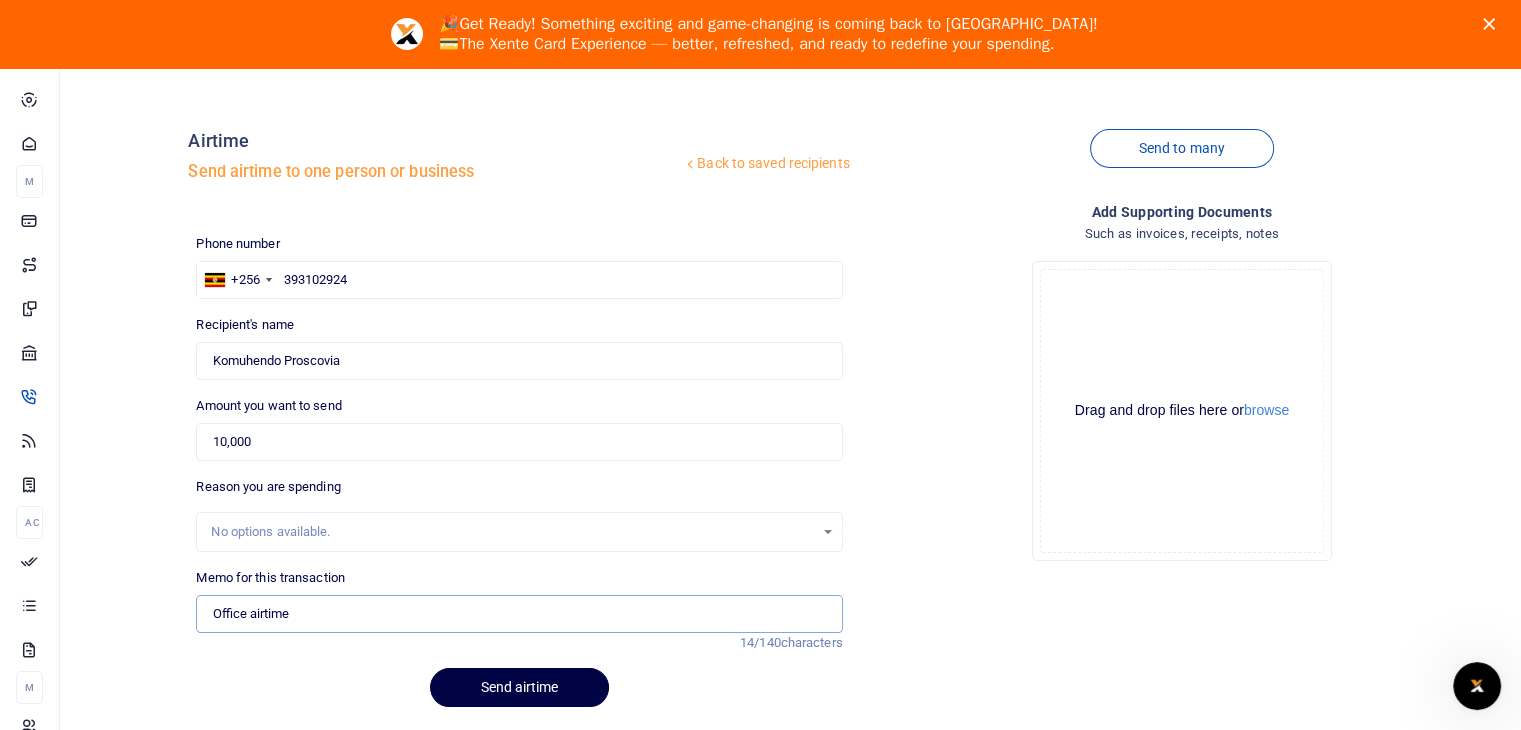 scroll, scrollTop: 100, scrollLeft: 0, axis: vertical 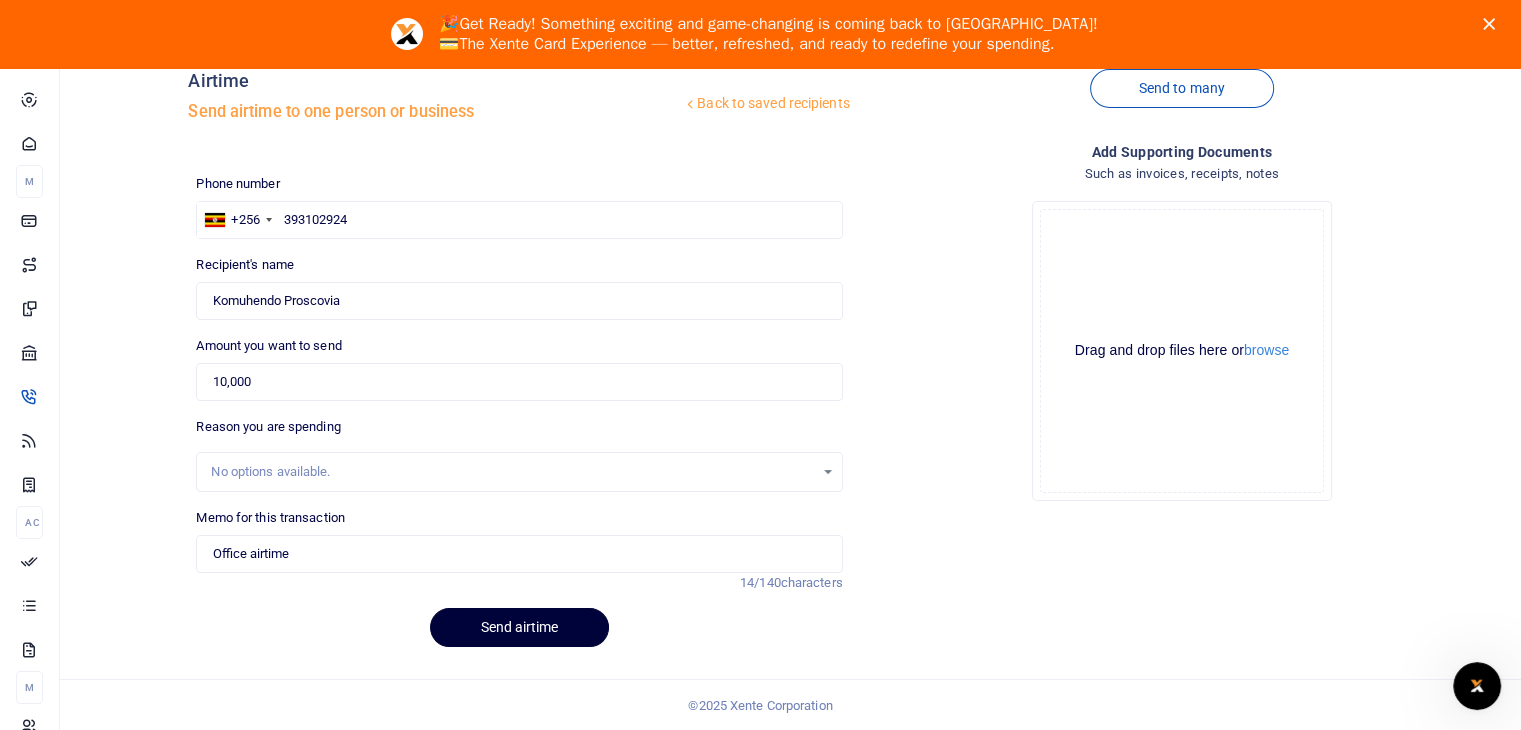 click on "Send airtime" at bounding box center [519, 627] 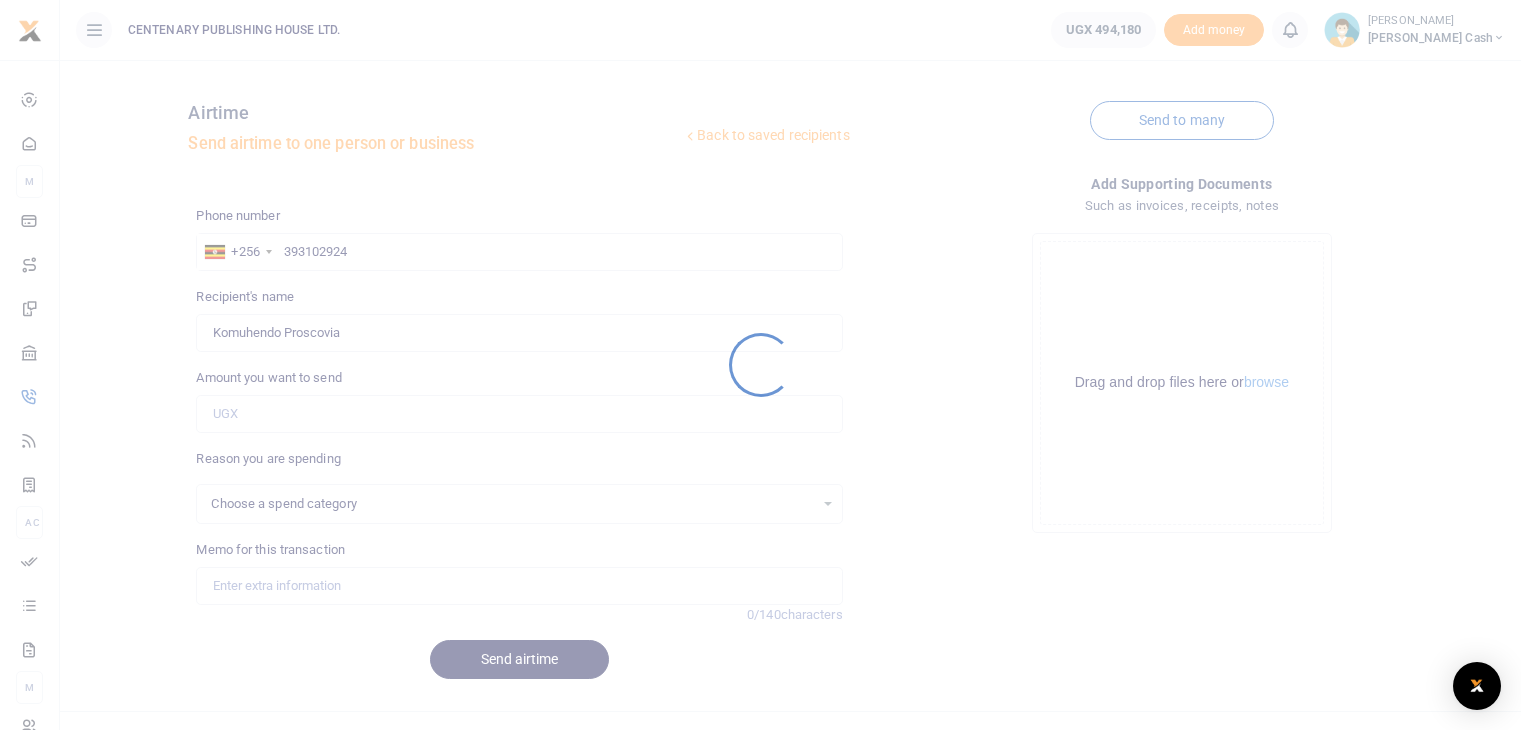 scroll, scrollTop: 32, scrollLeft: 0, axis: vertical 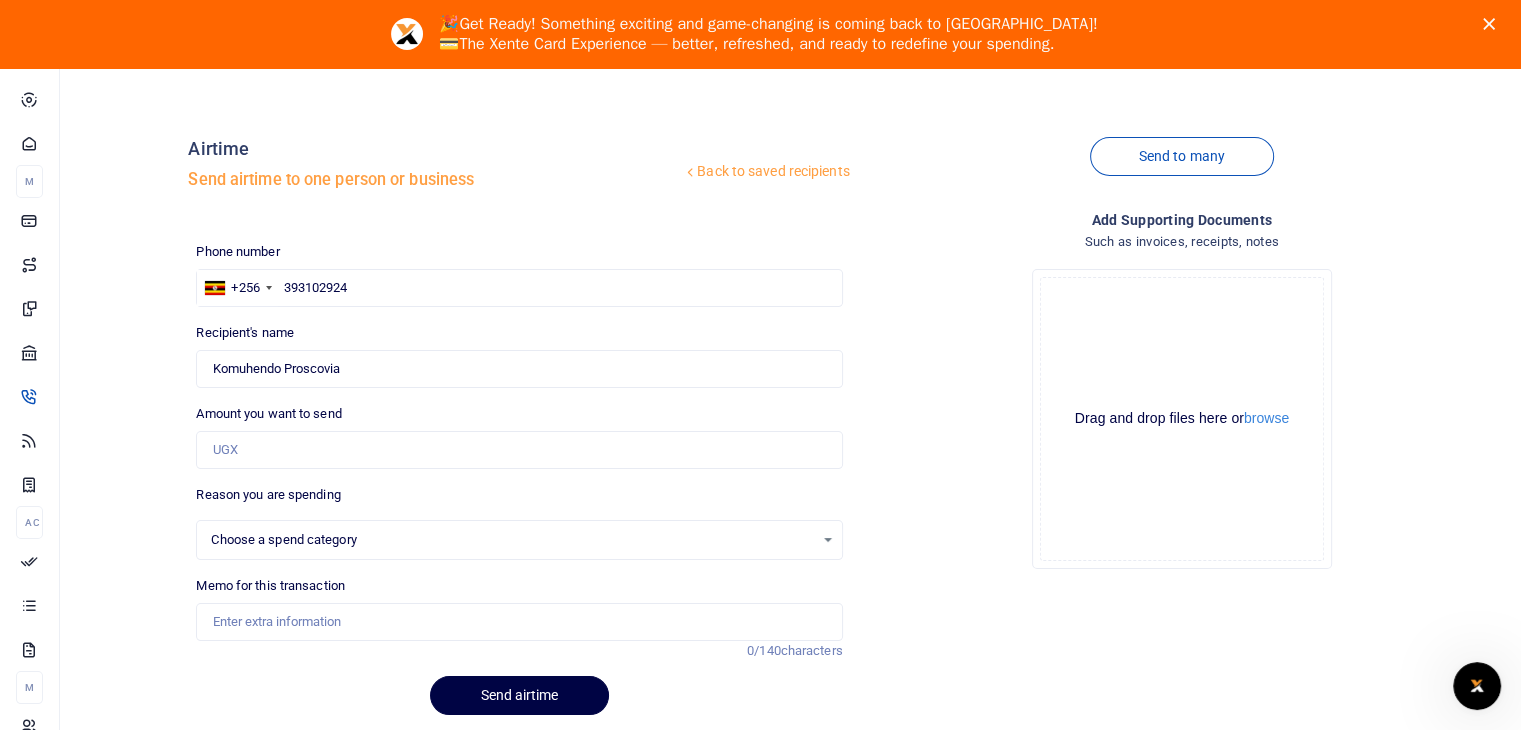 select 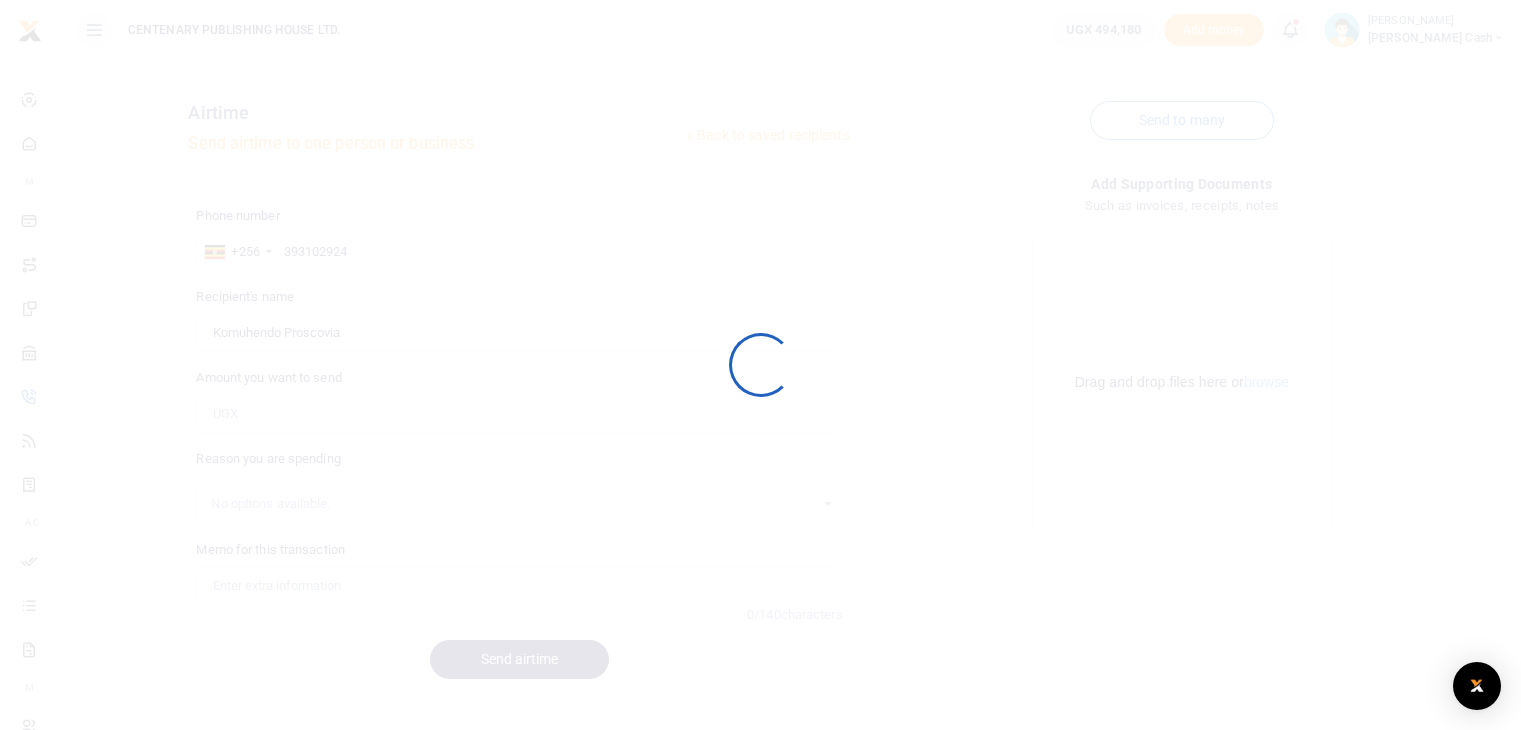scroll, scrollTop: 0, scrollLeft: 0, axis: both 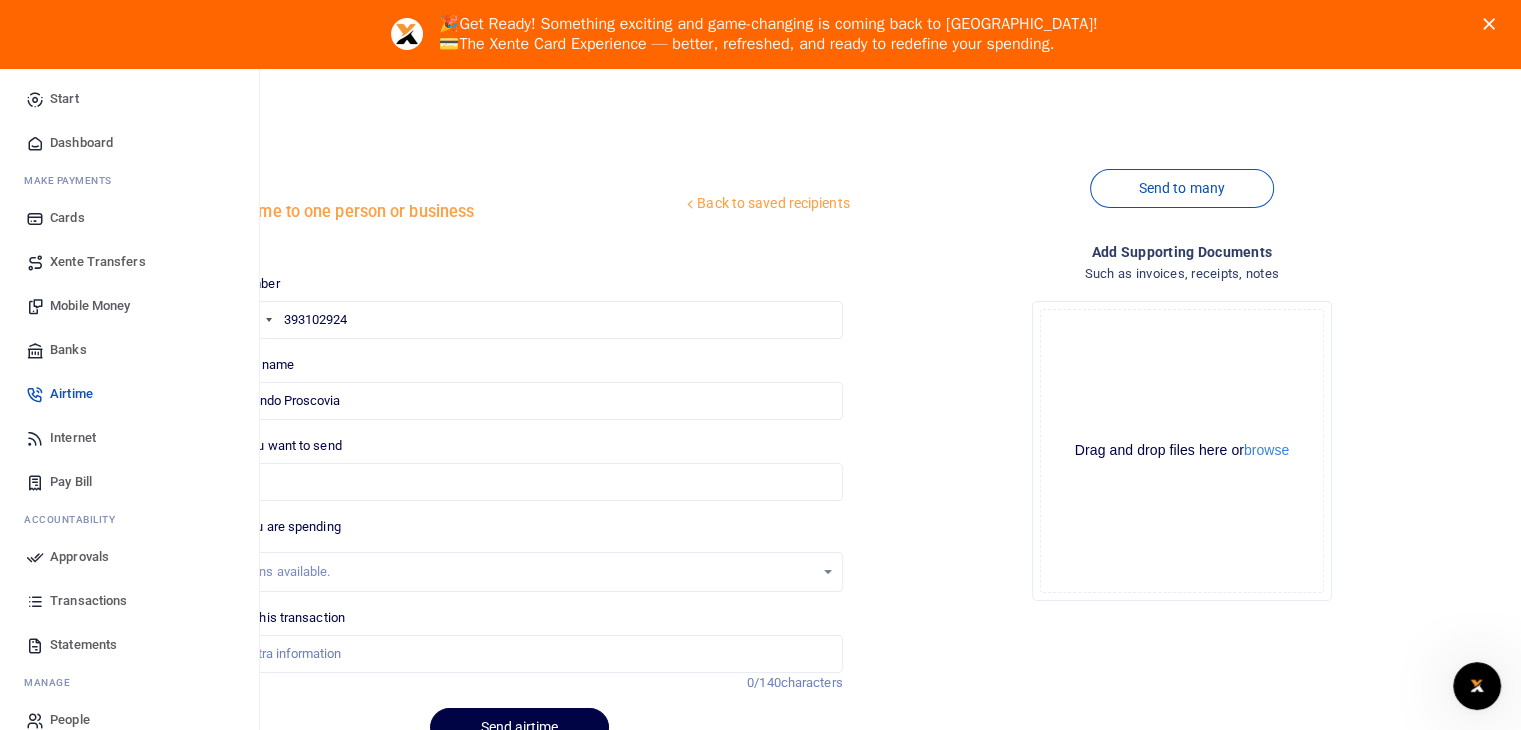 click on "Dashboard" at bounding box center [81, 143] 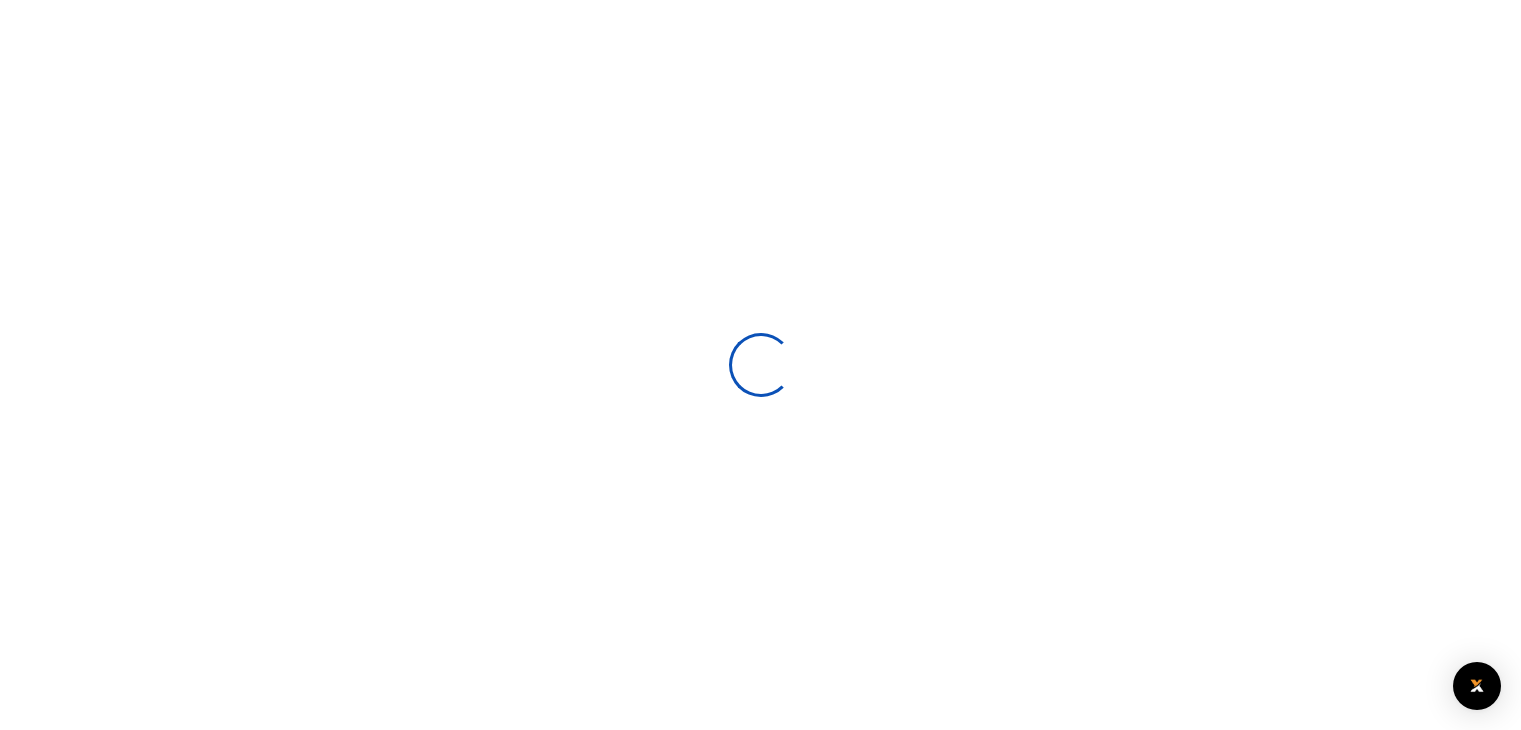 scroll, scrollTop: 0, scrollLeft: 0, axis: both 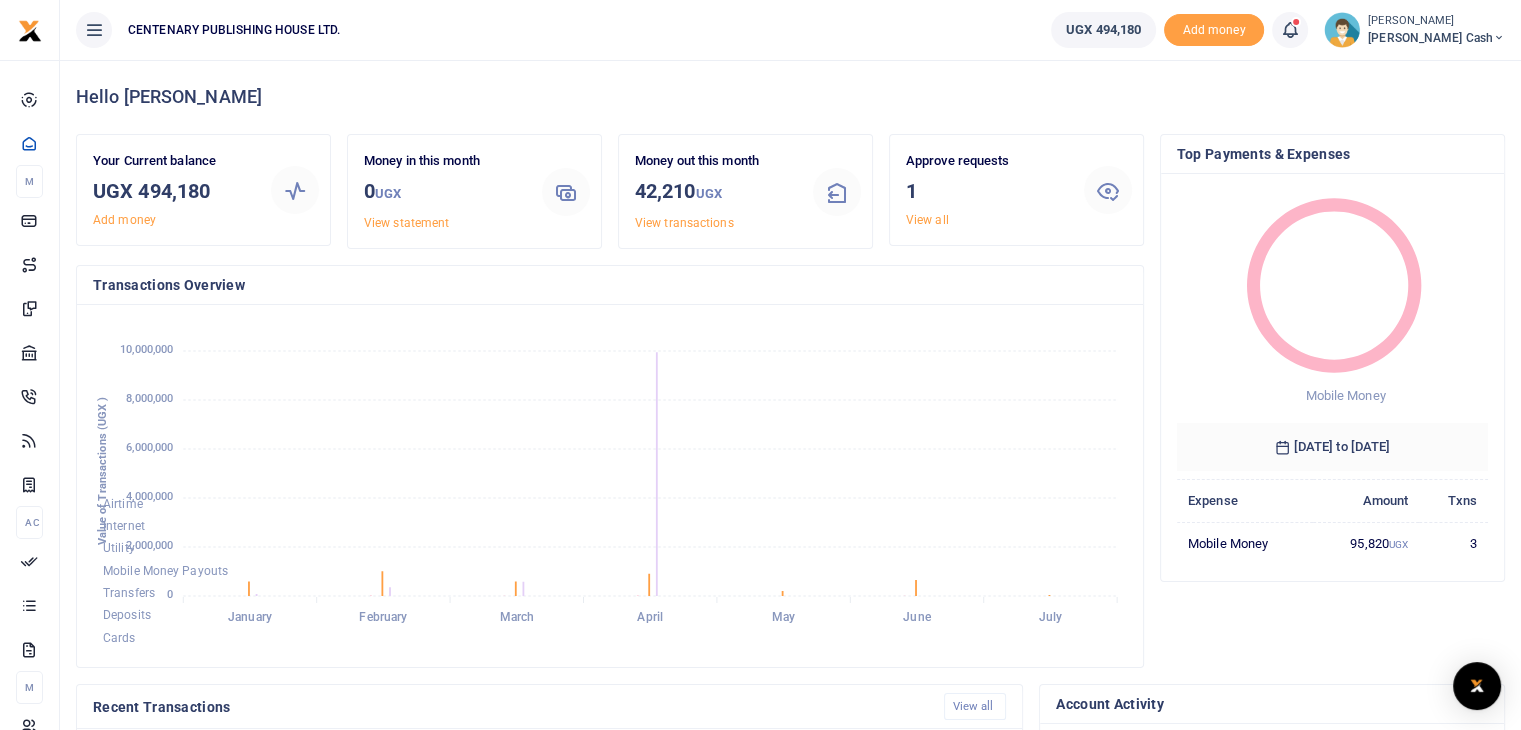 click at bounding box center (1290, 30) 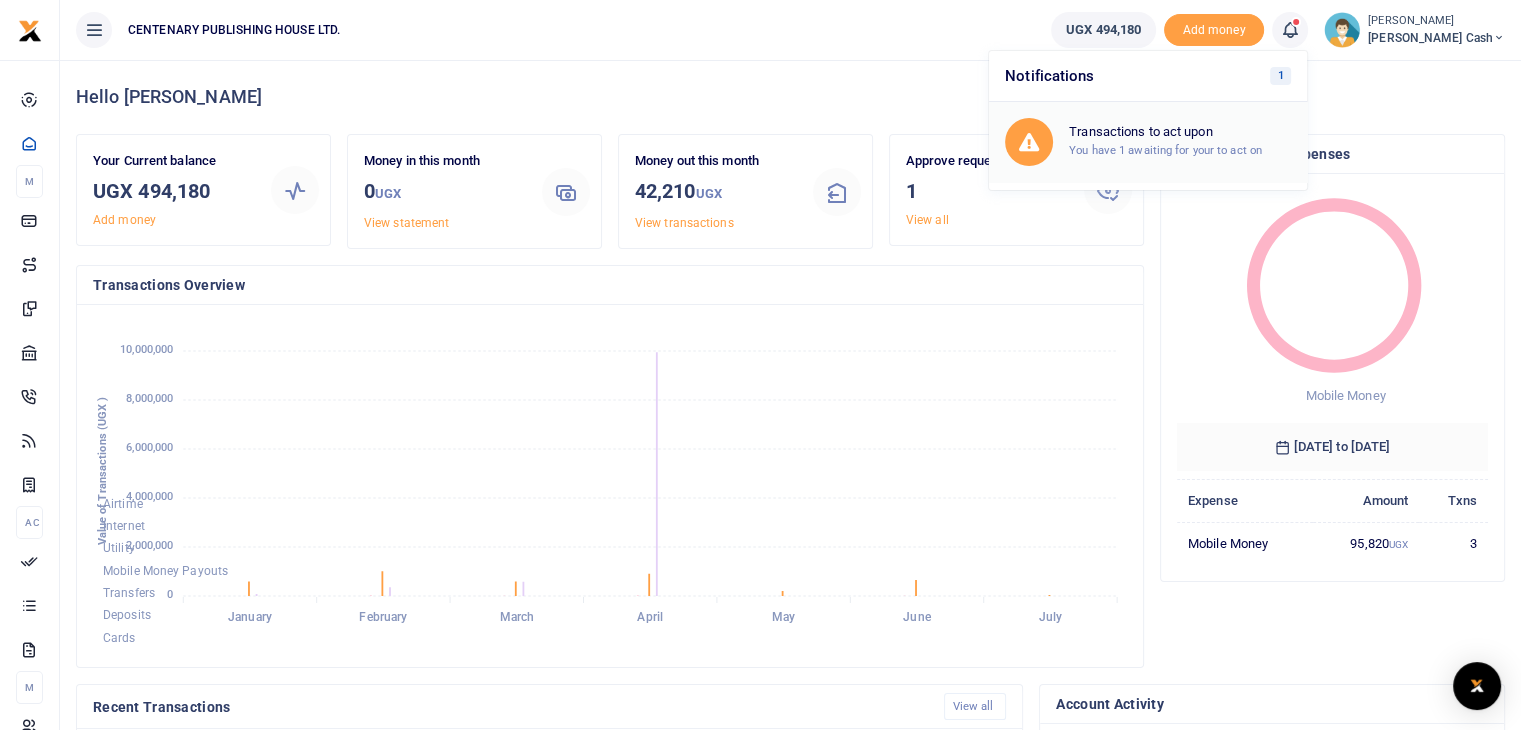 click on "Transactions to act upon" at bounding box center (1180, 132) 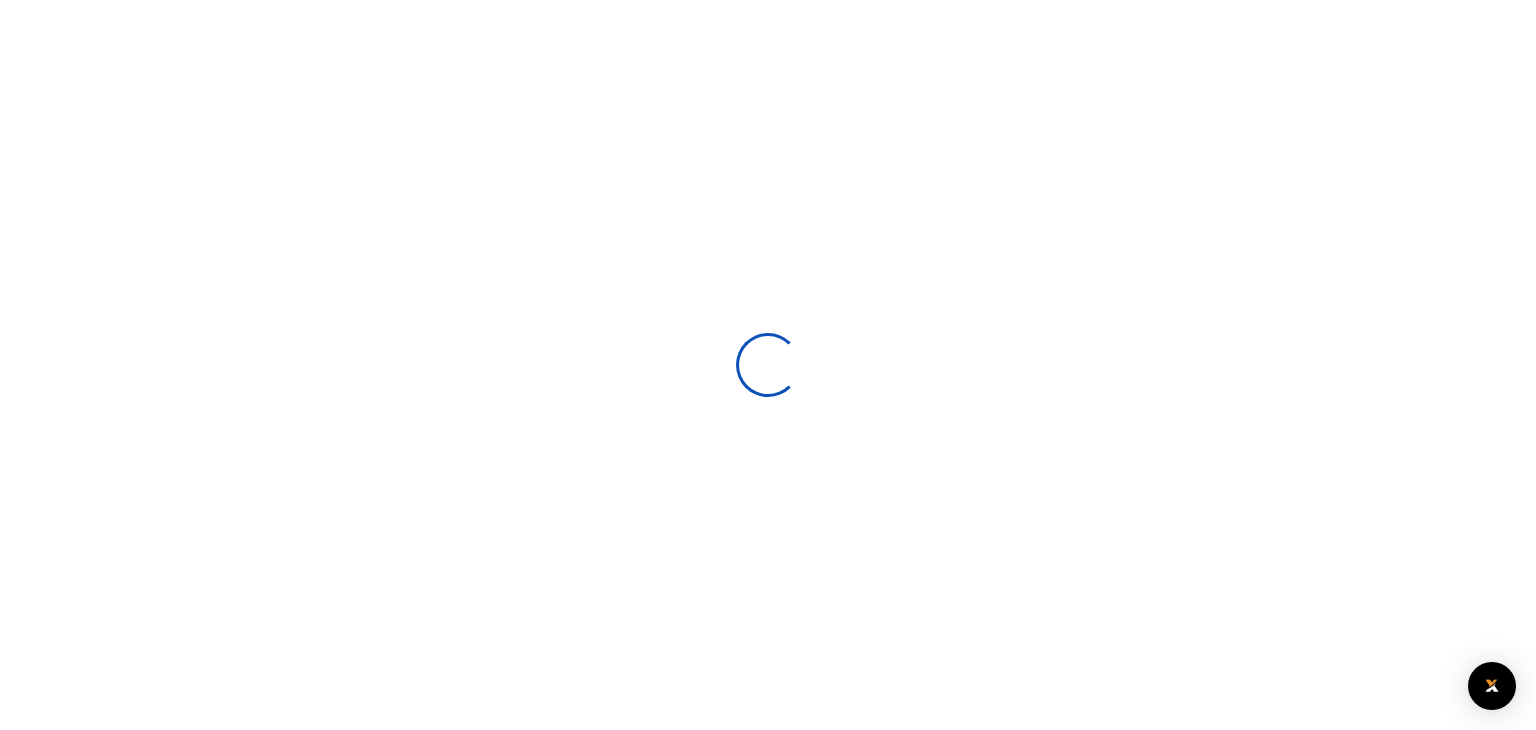 scroll, scrollTop: 0, scrollLeft: 0, axis: both 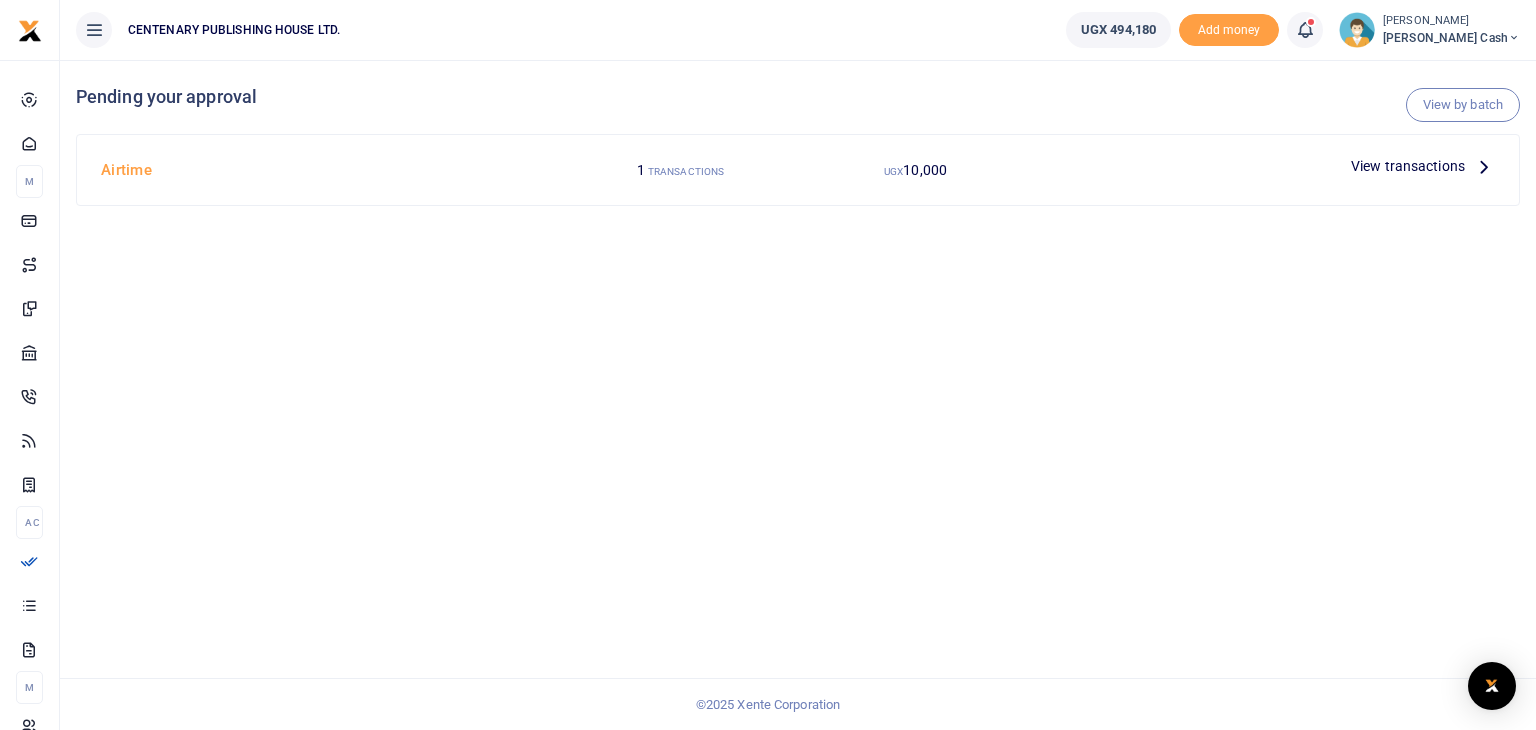 click on "View transactions" at bounding box center [1408, 166] 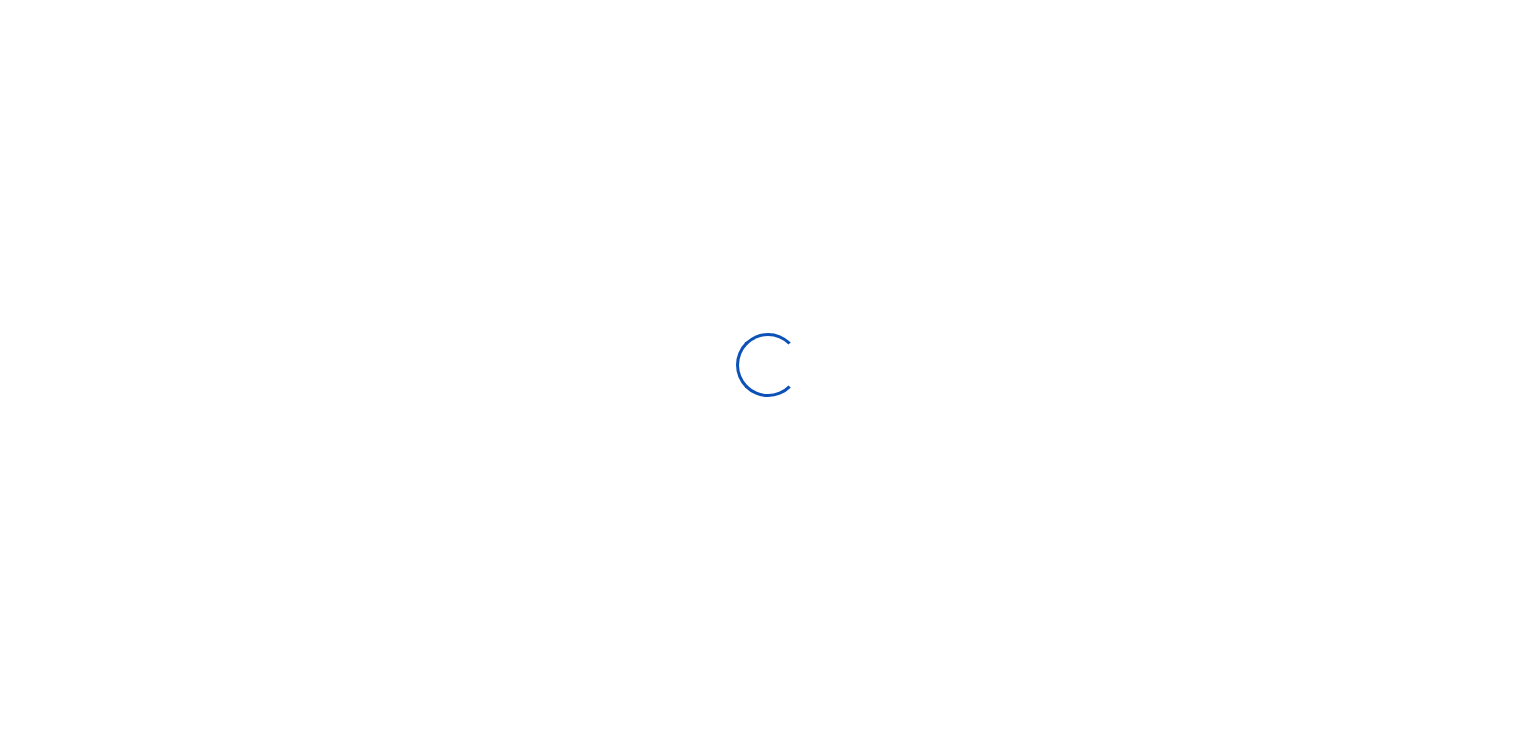 scroll, scrollTop: 0, scrollLeft: 0, axis: both 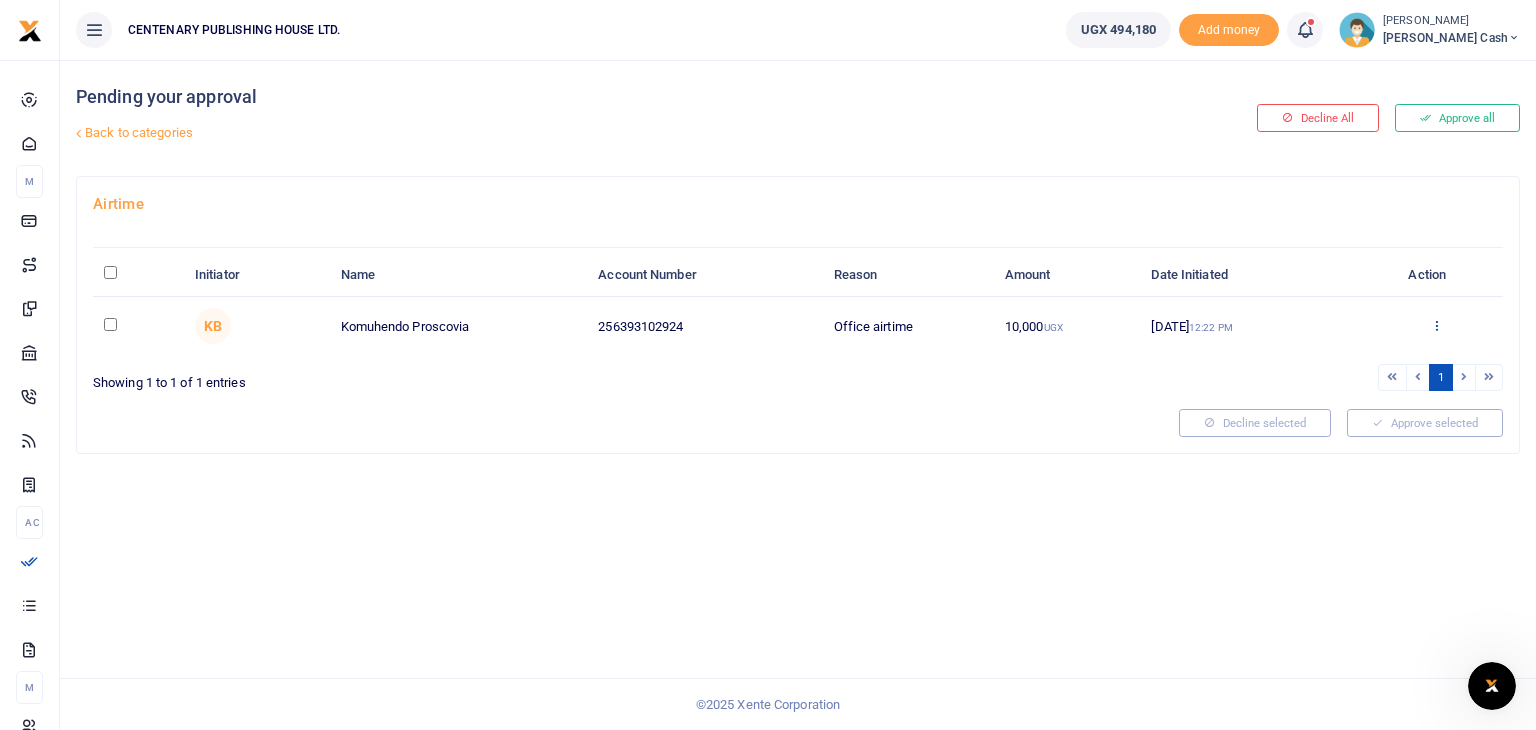 click at bounding box center (1436, 325) 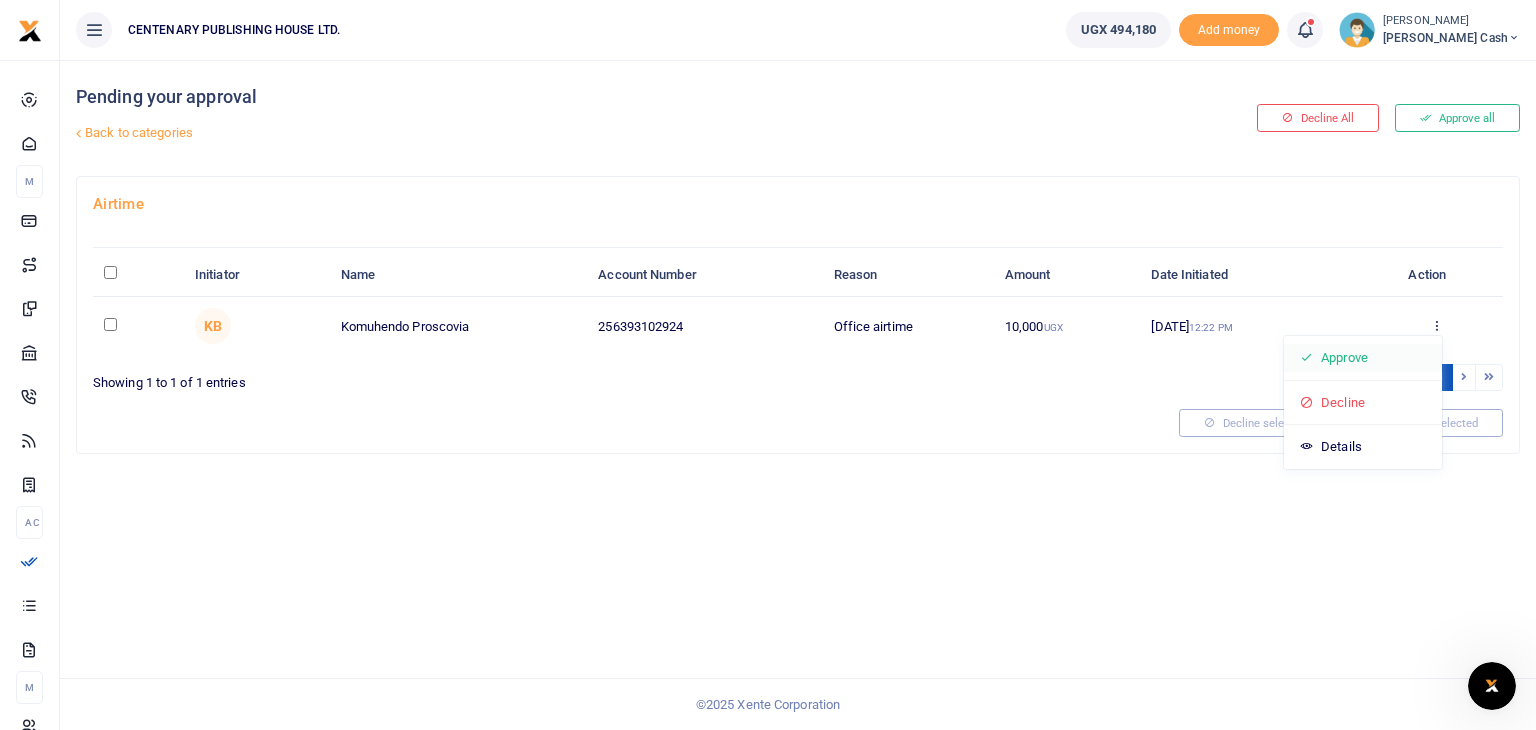 click on "Approve" at bounding box center (1363, 358) 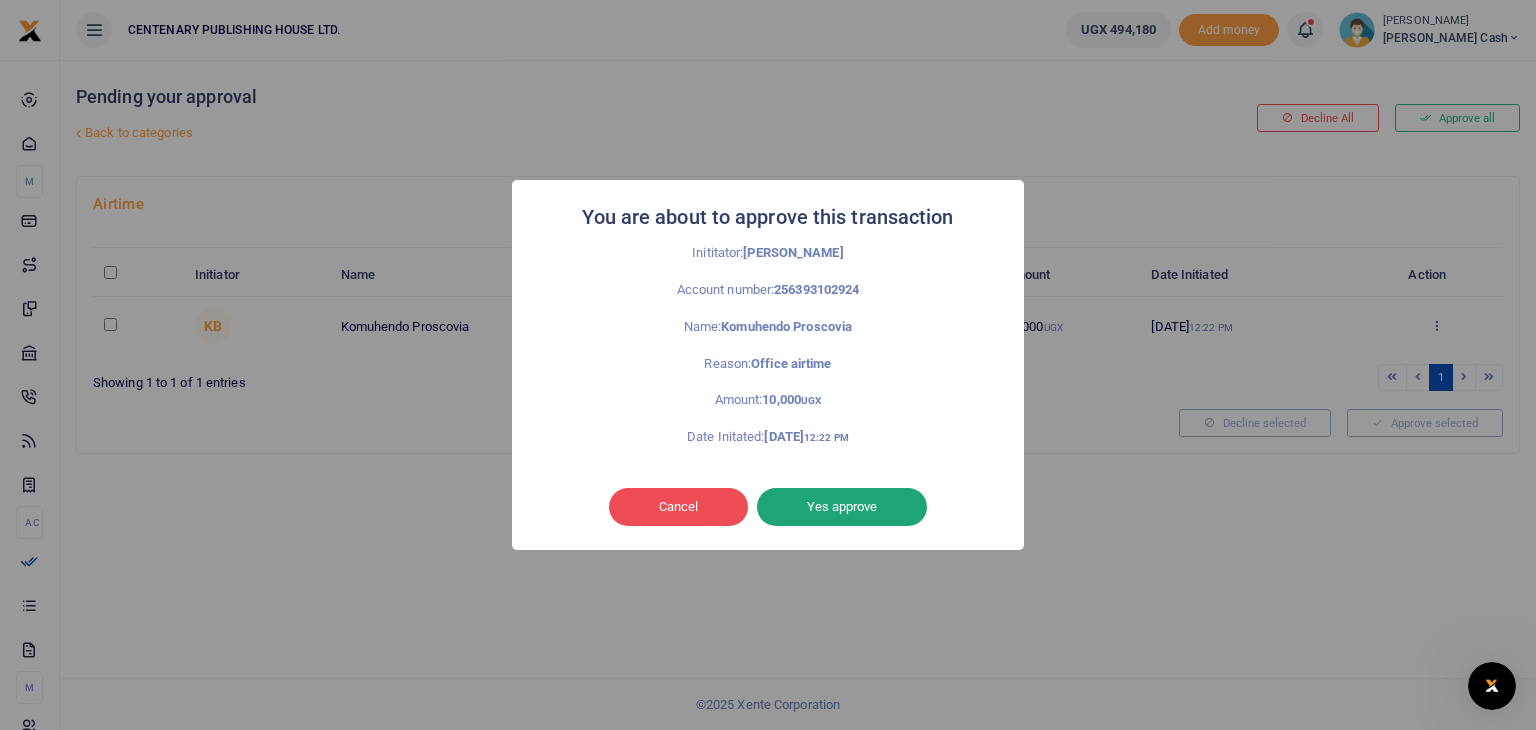 click on "Yes approve" at bounding box center (842, 507) 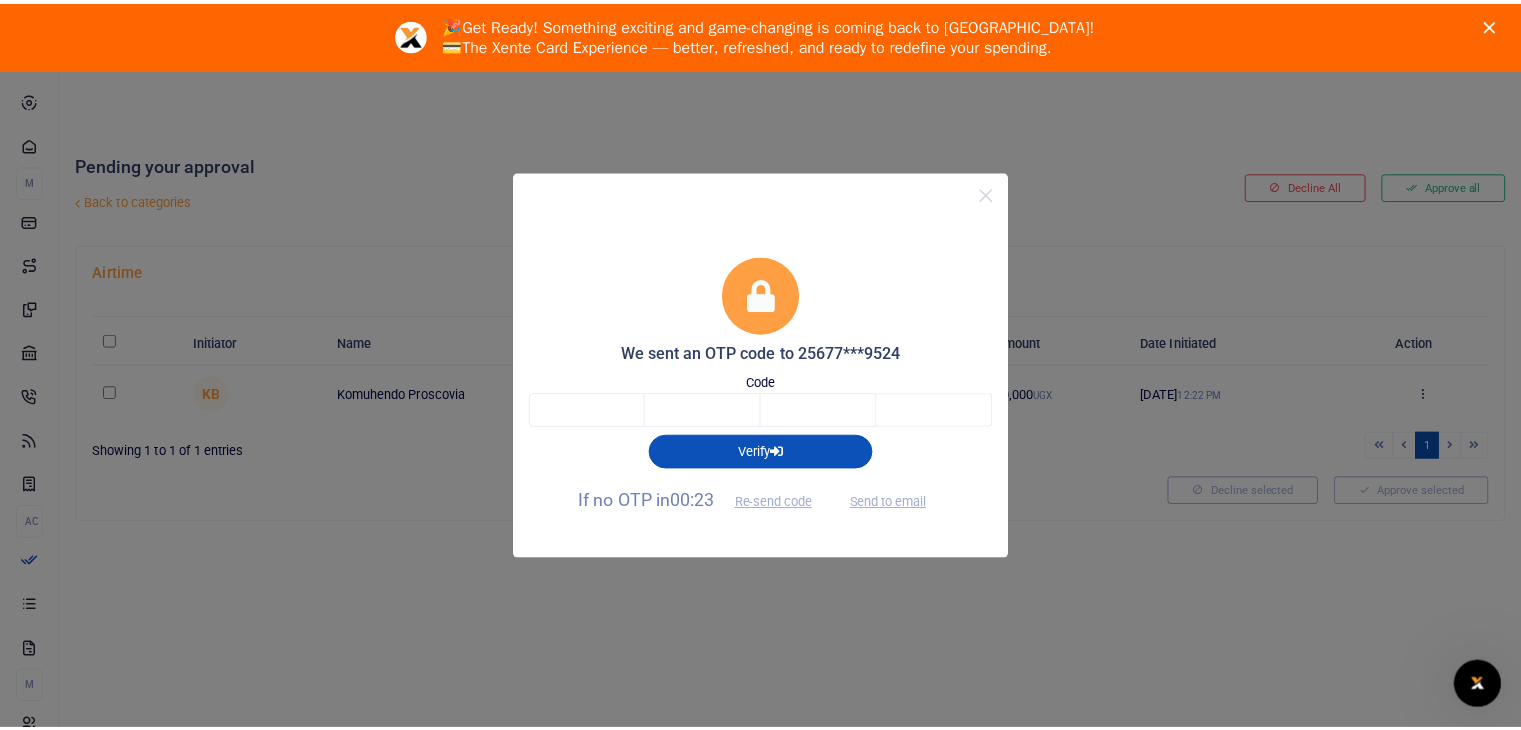 scroll, scrollTop: 0, scrollLeft: 0, axis: both 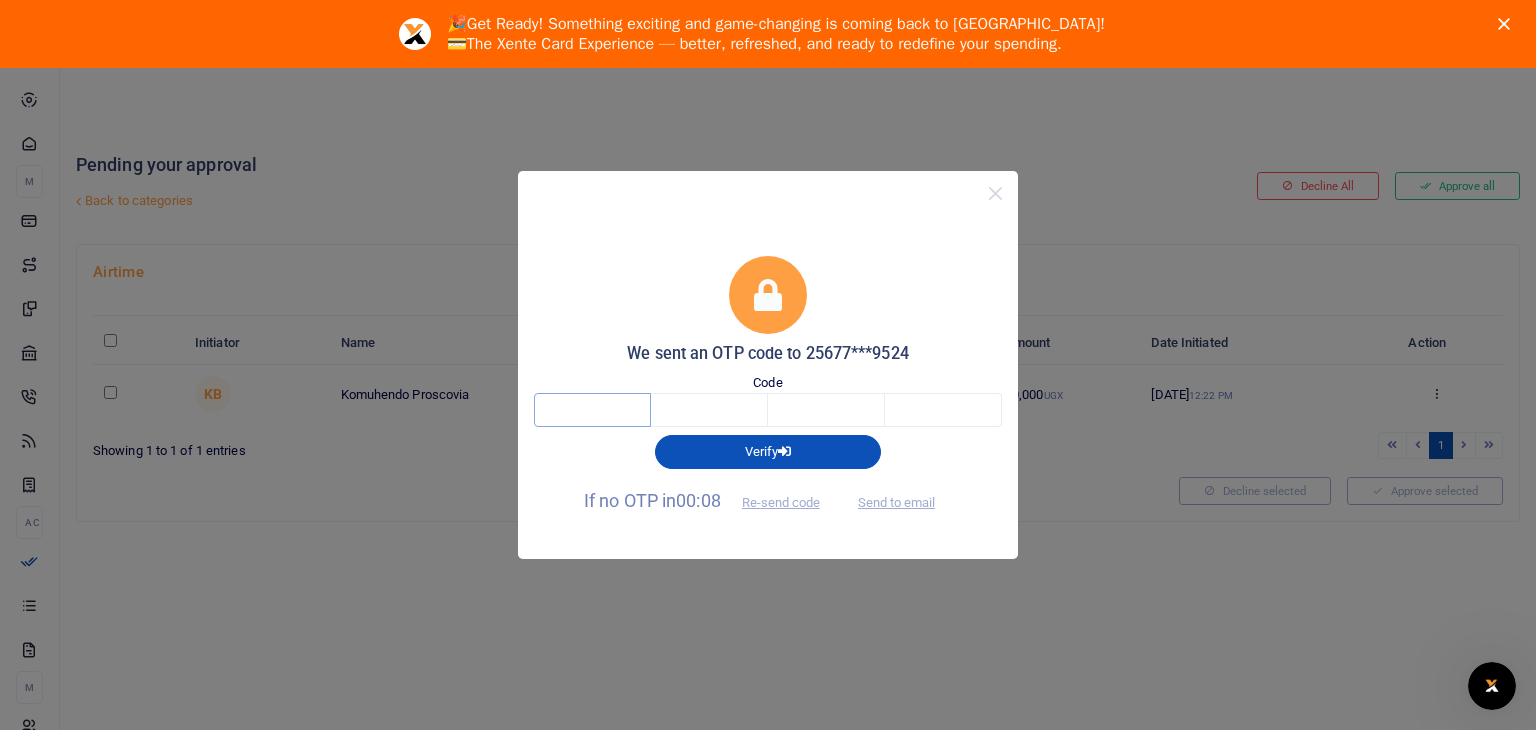 click at bounding box center [592, 410] 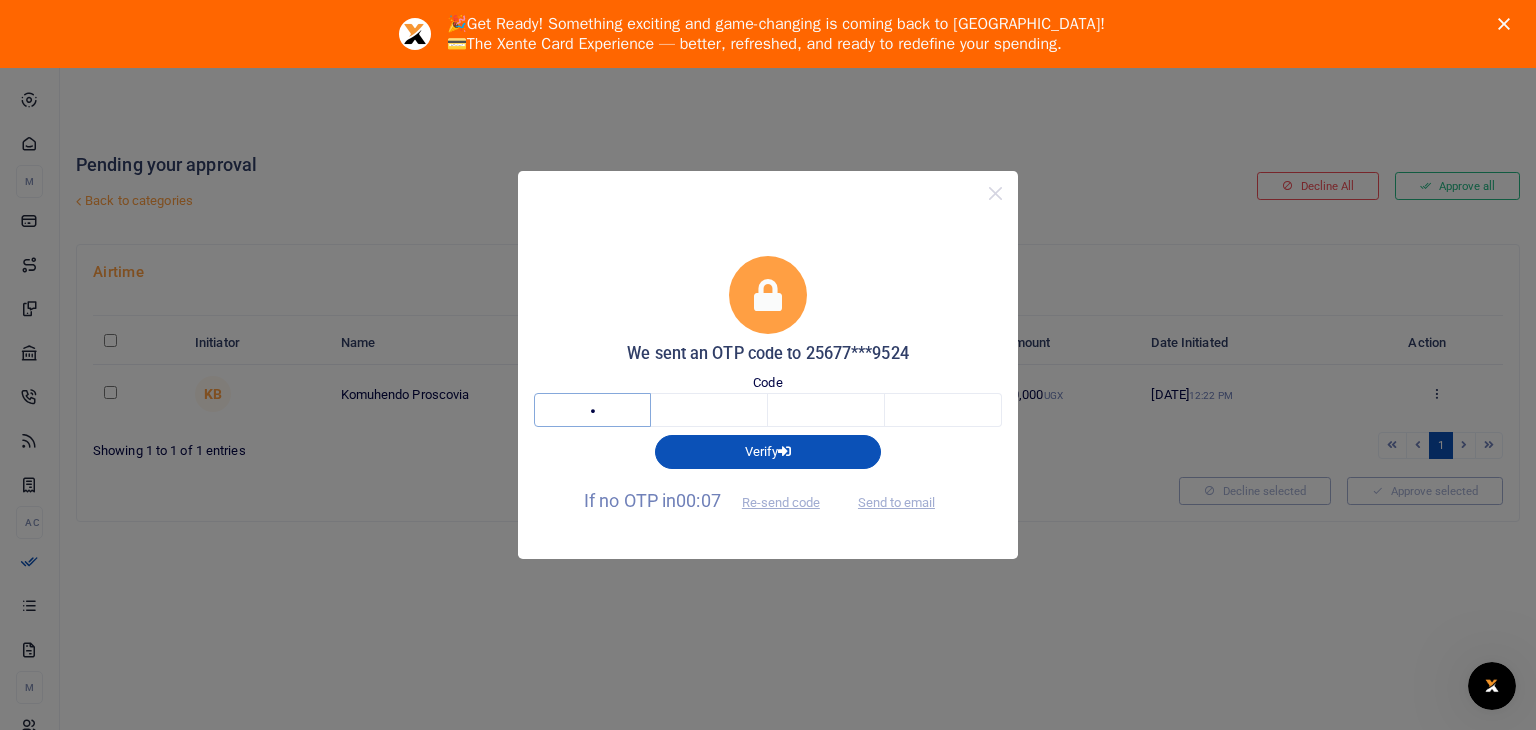 type on "7" 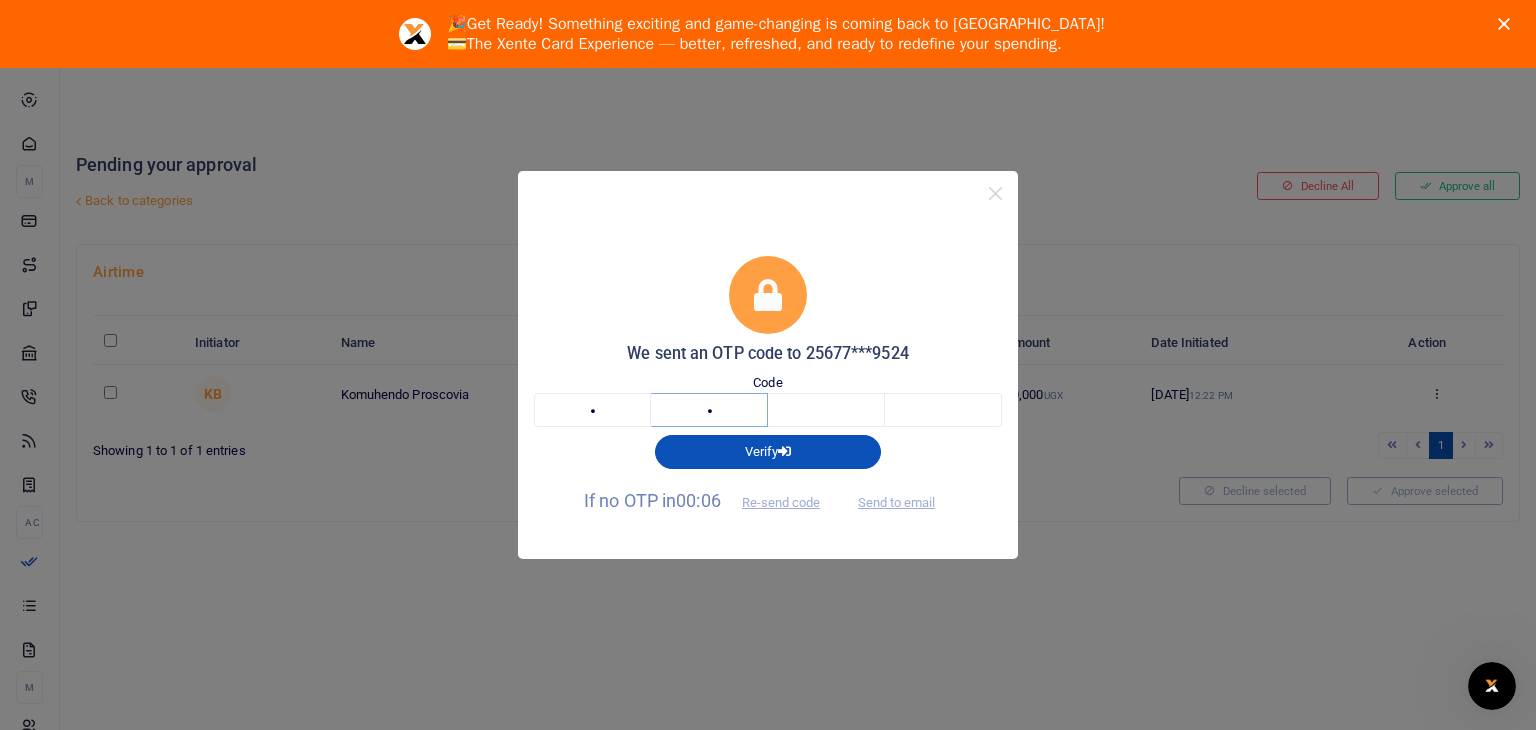 type on "1" 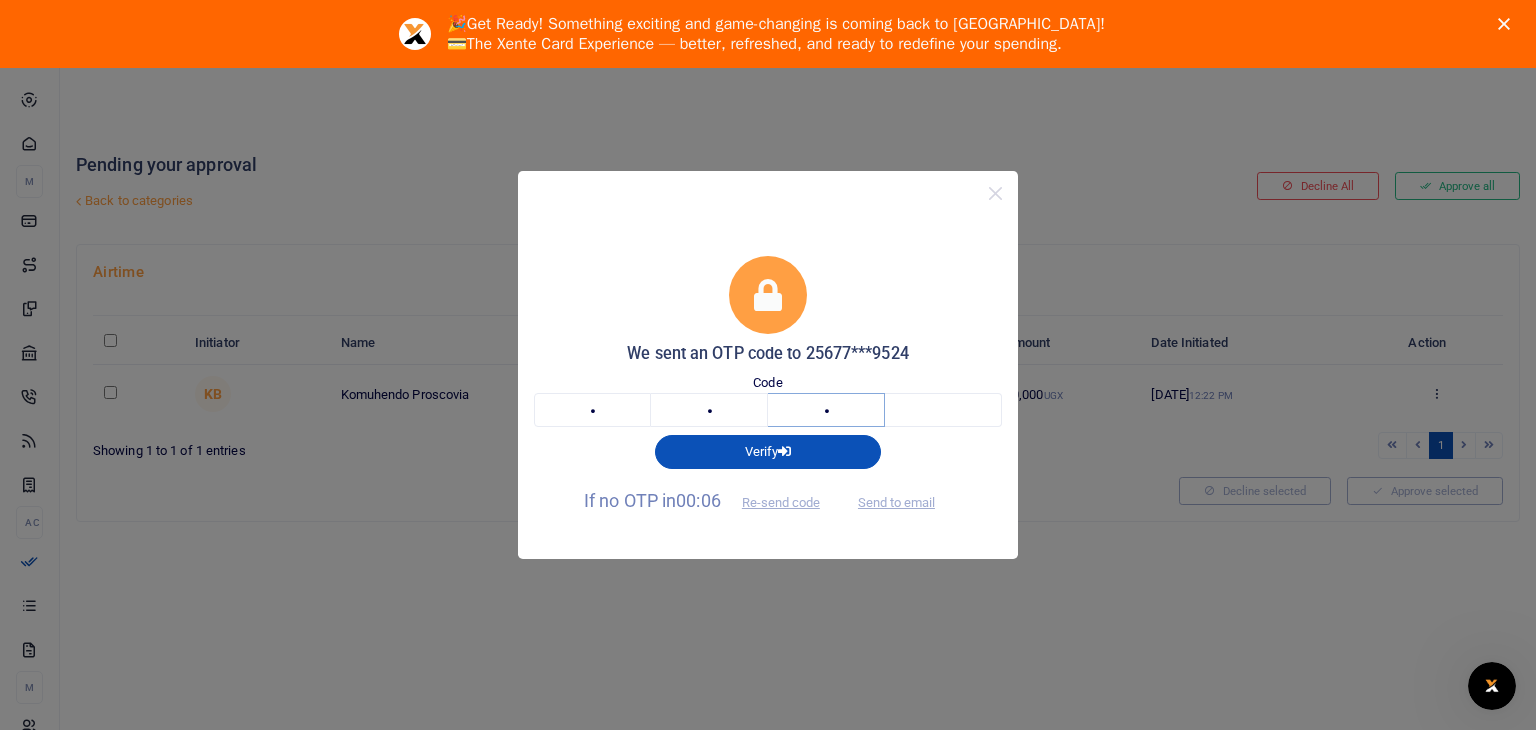 type on "5" 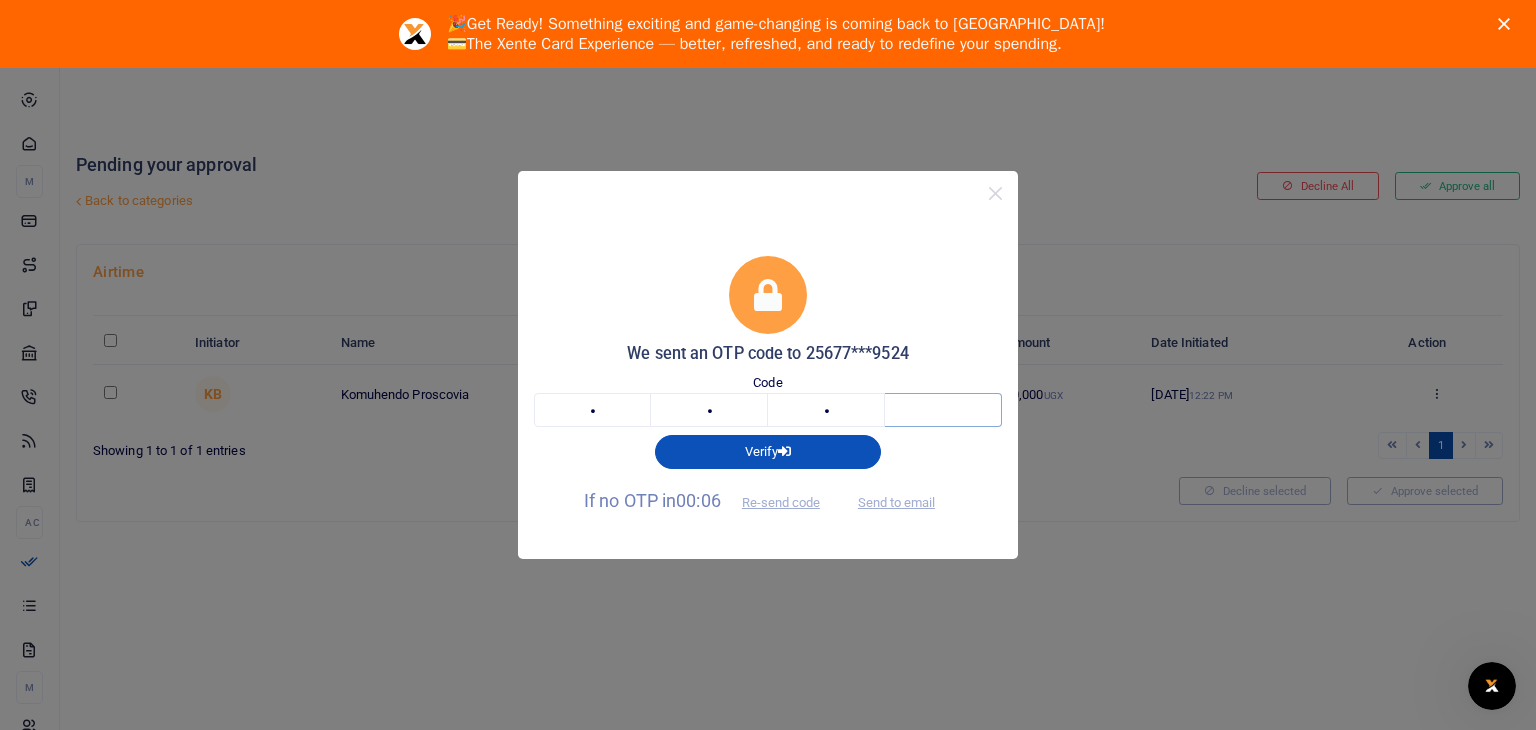 type on "7" 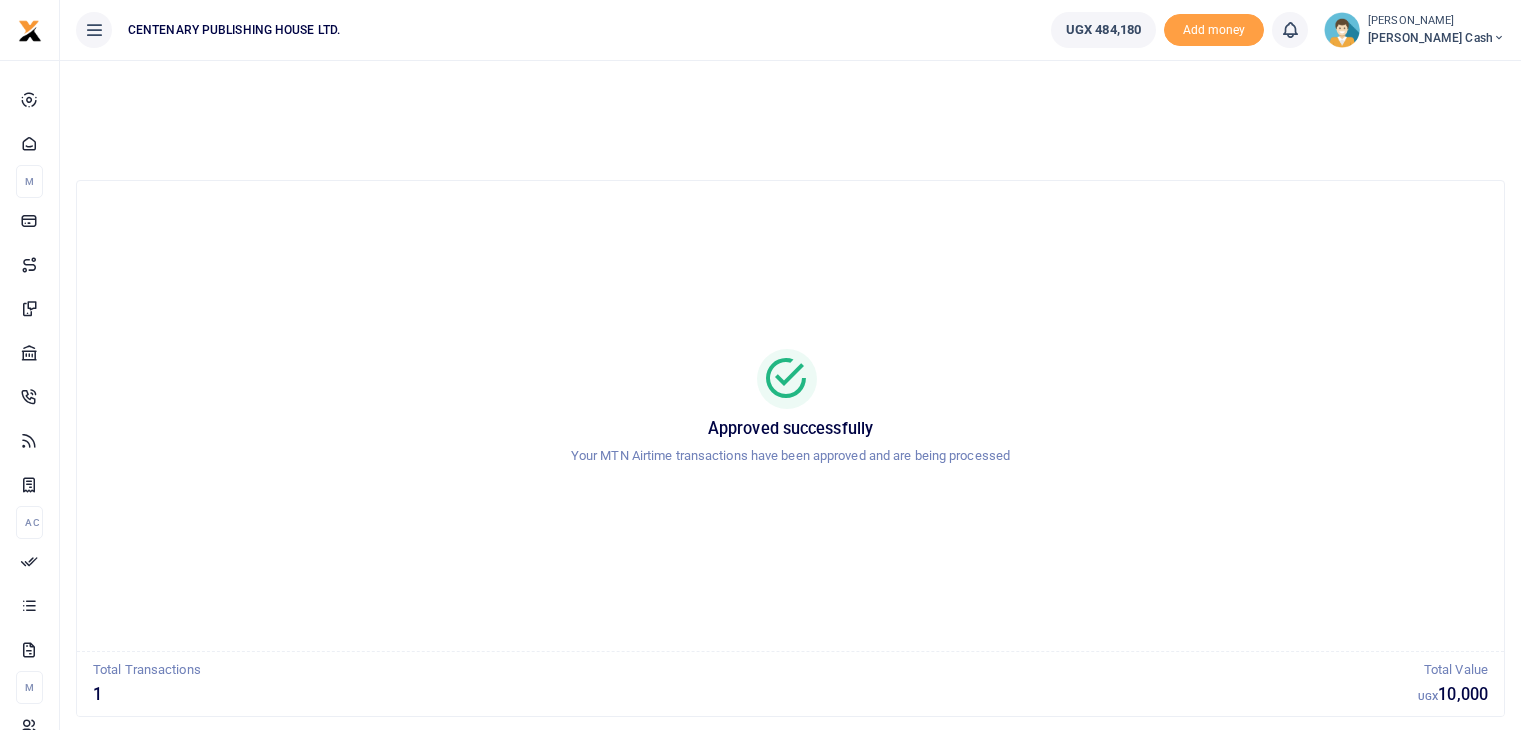 scroll, scrollTop: 0, scrollLeft: 0, axis: both 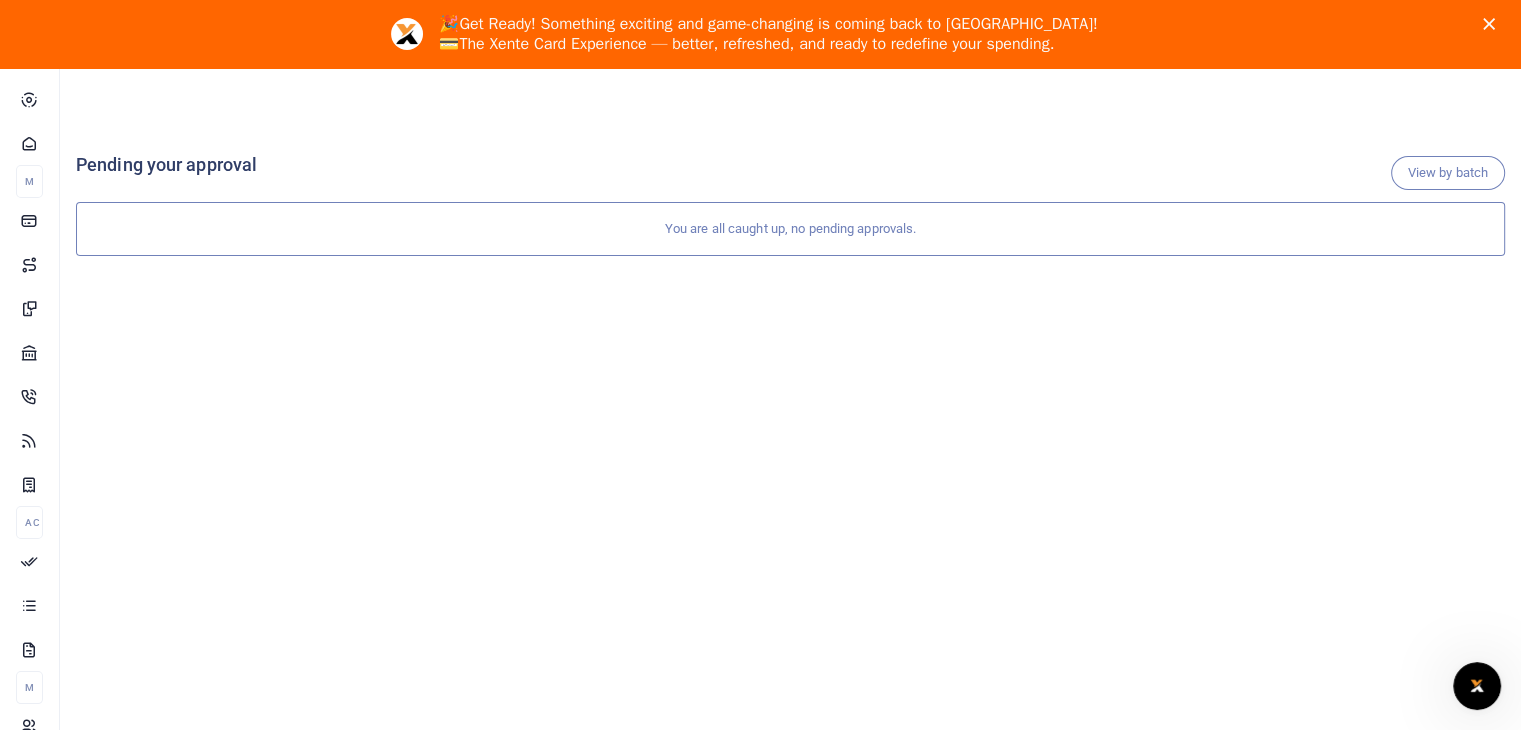 click 